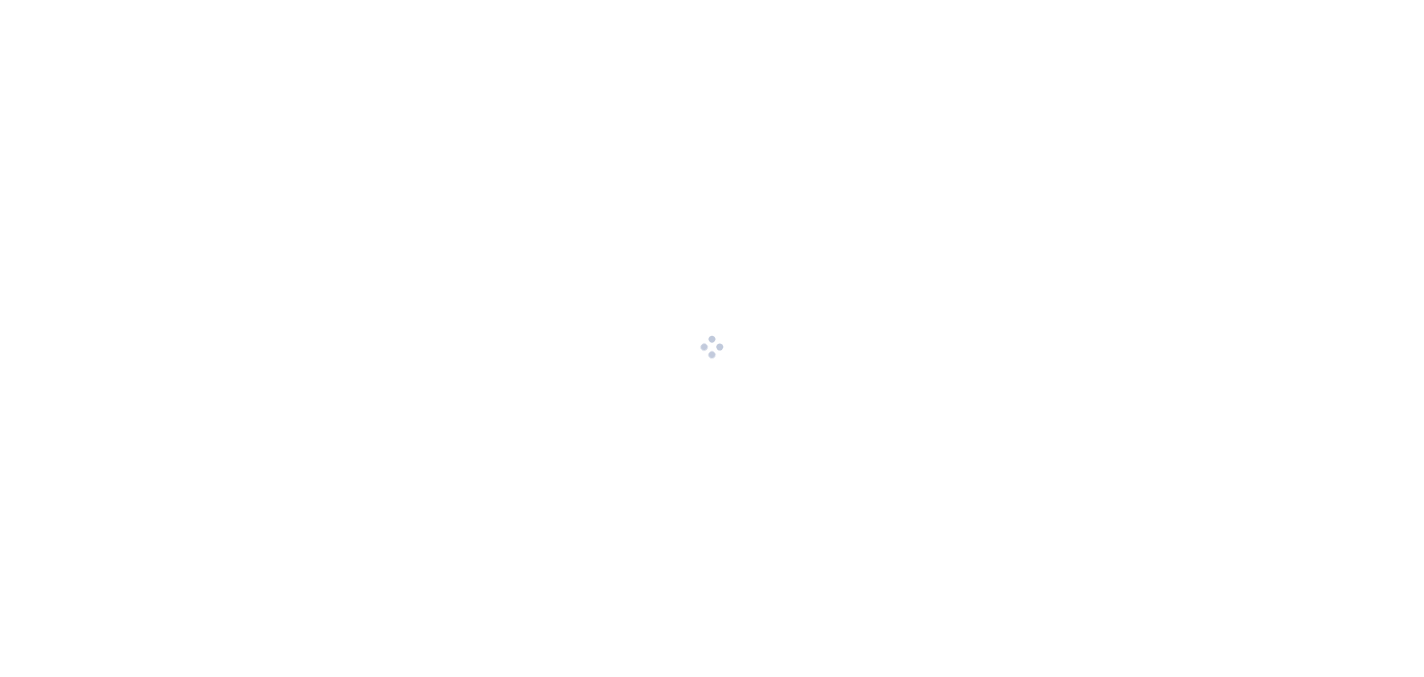 scroll, scrollTop: 0, scrollLeft: 0, axis: both 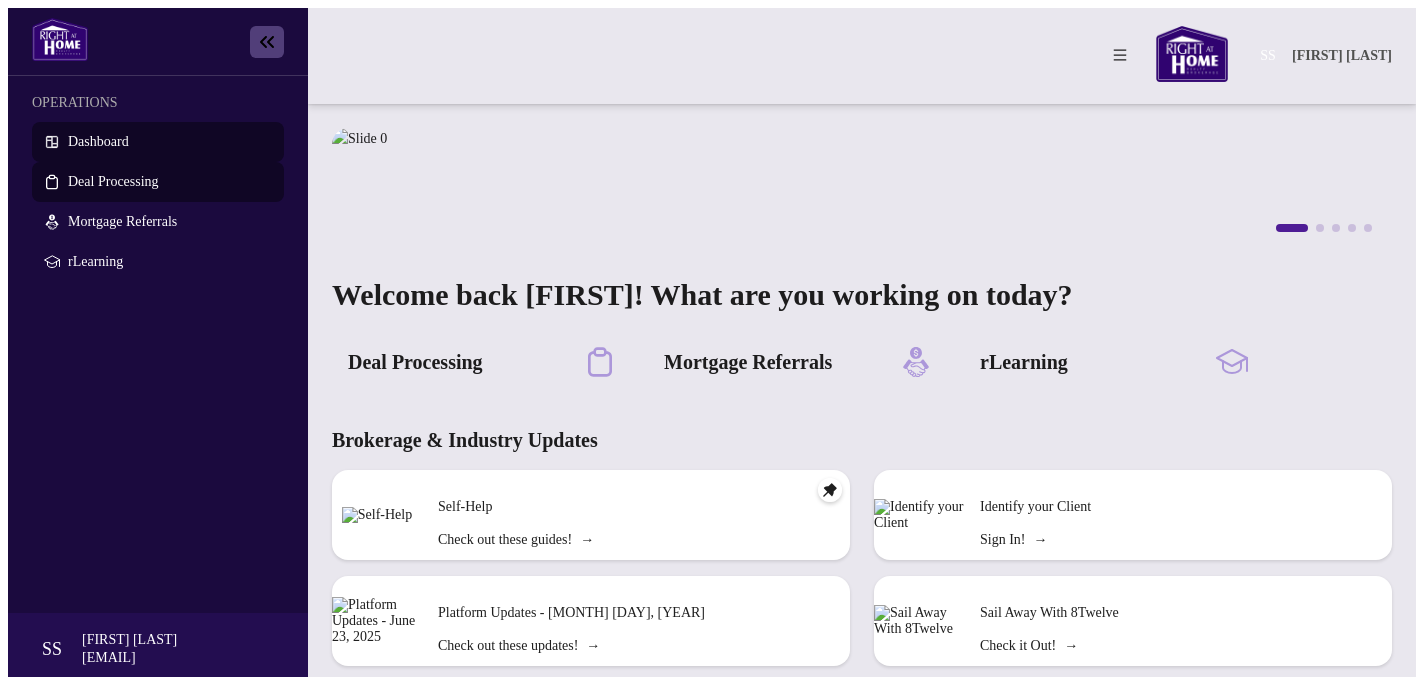 click on "Deal Processing" at bounding box center [113, 181] 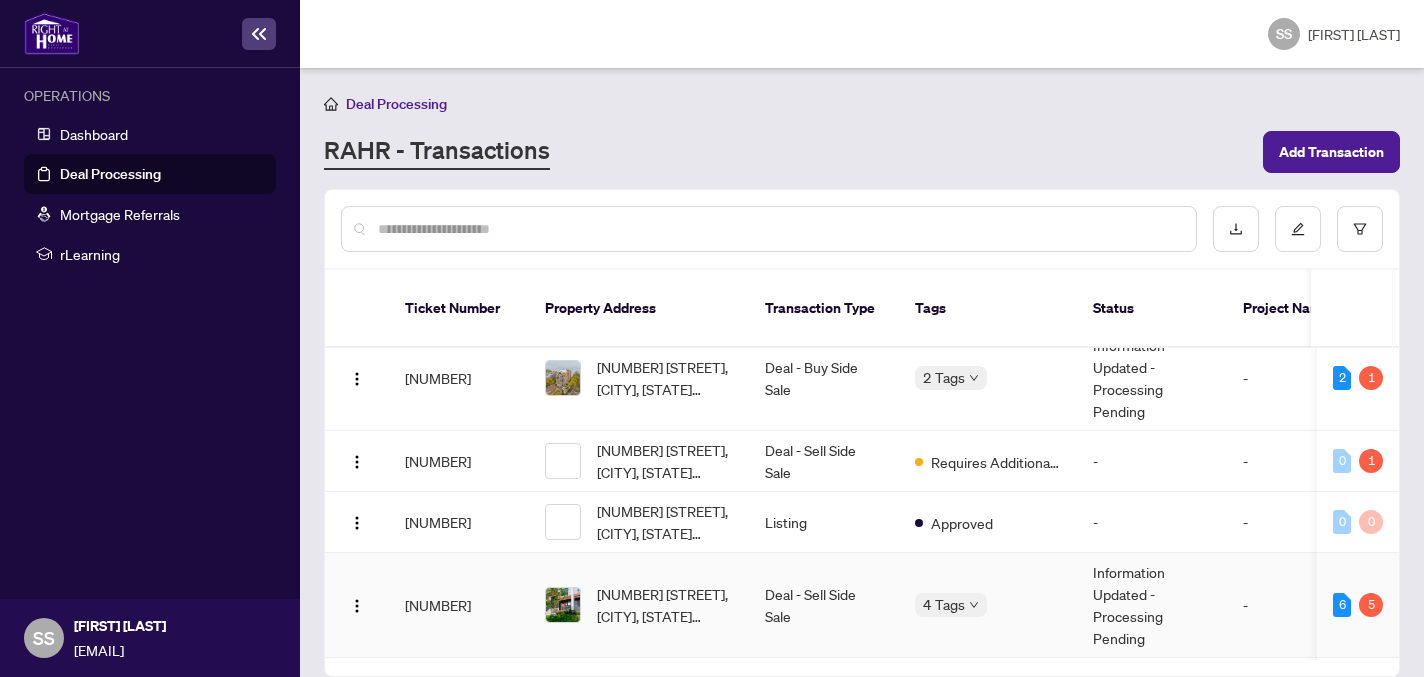 scroll, scrollTop: 275, scrollLeft: 0, axis: vertical 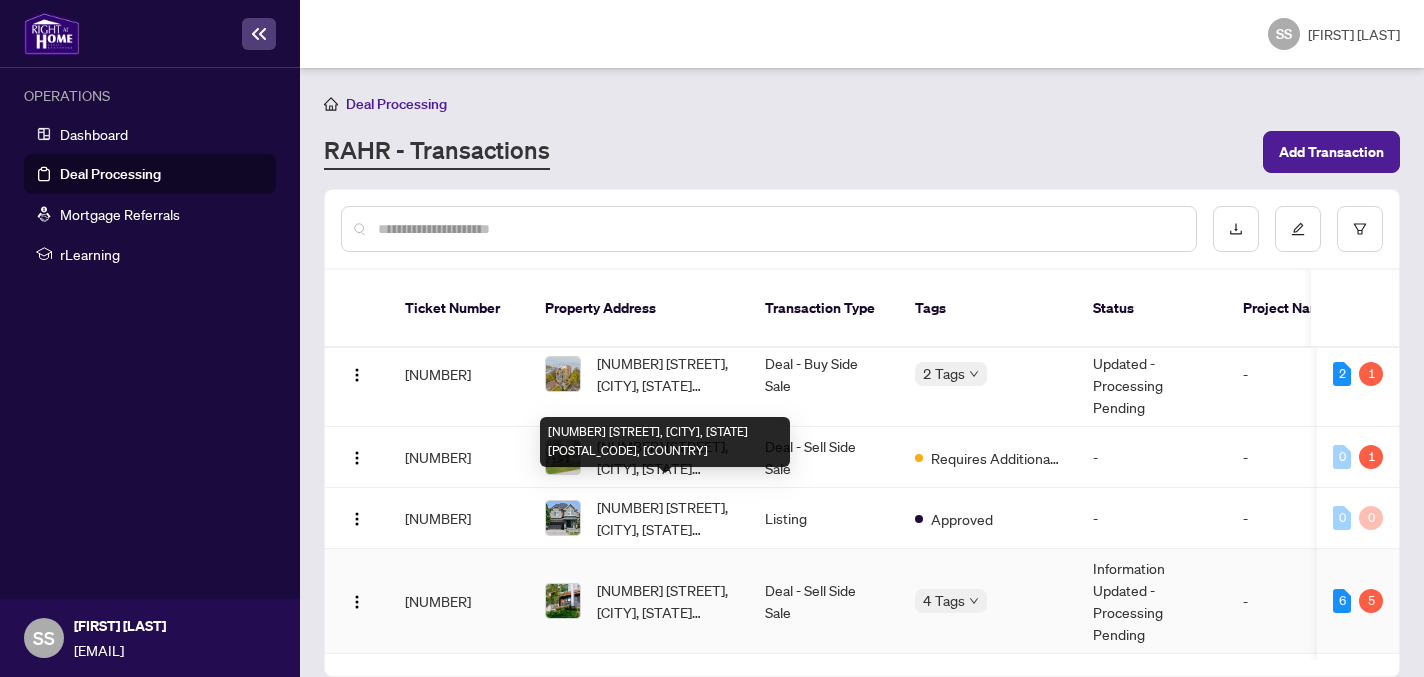 click on "[NUMBER] [STREET], [CITY], [STATE] [POSTAL_CODE], [COUNTRY]" at bounding box center [665, 601] 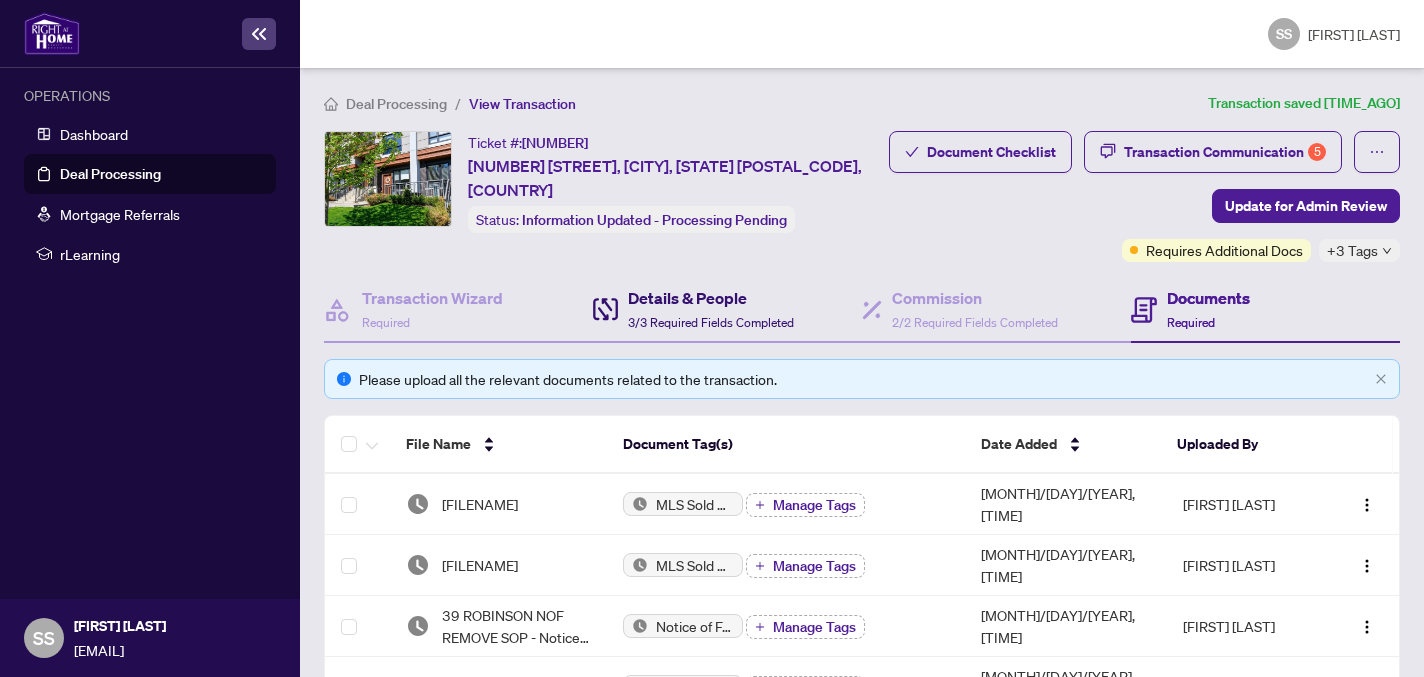 click at bounding box center [614, 310] 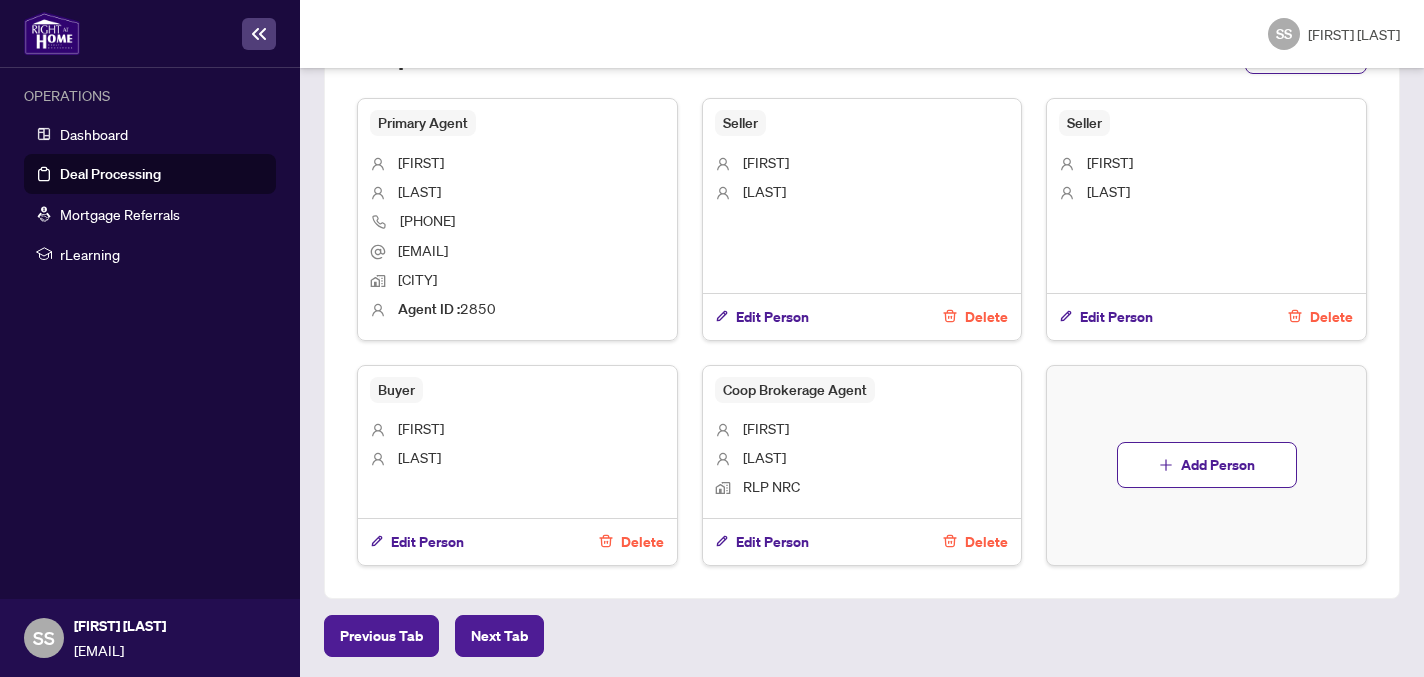 scroll, scrollTop: 1195, scrollLeft: 0, axis: vertical 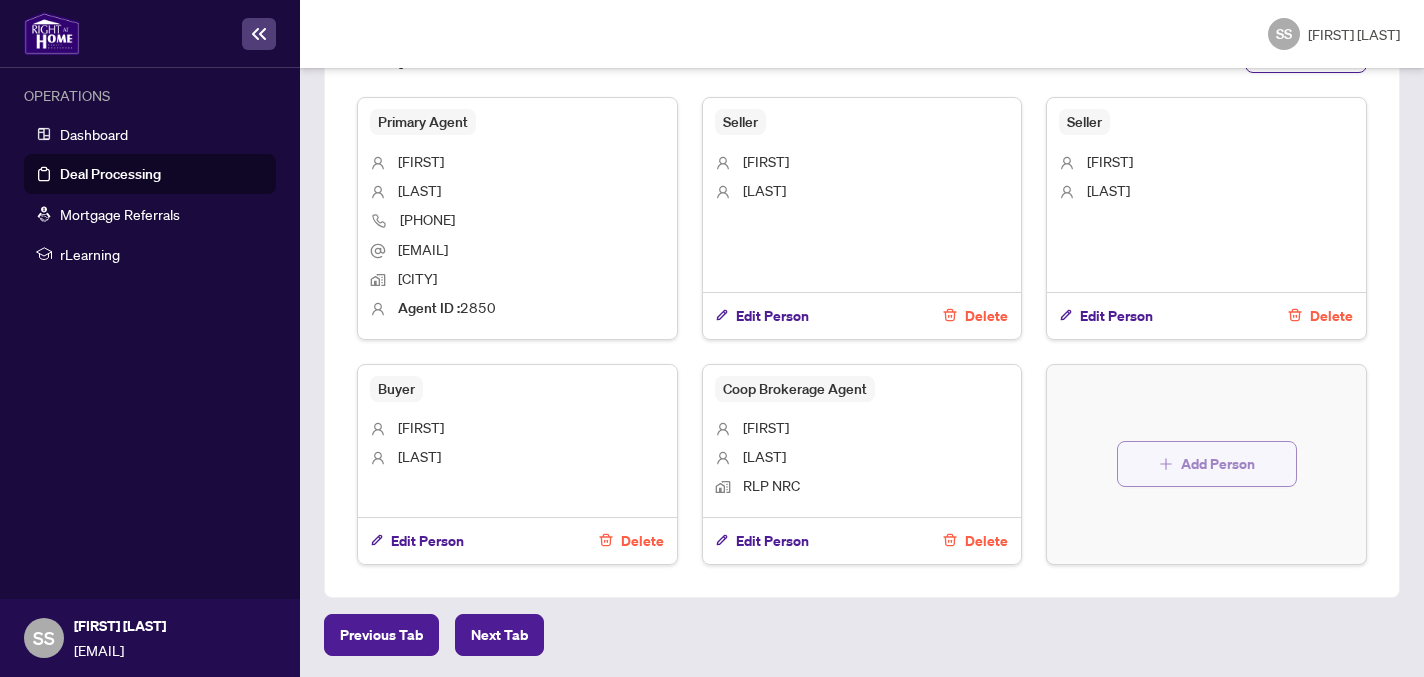click on "Add Person" at bounding box center (1218, 464) 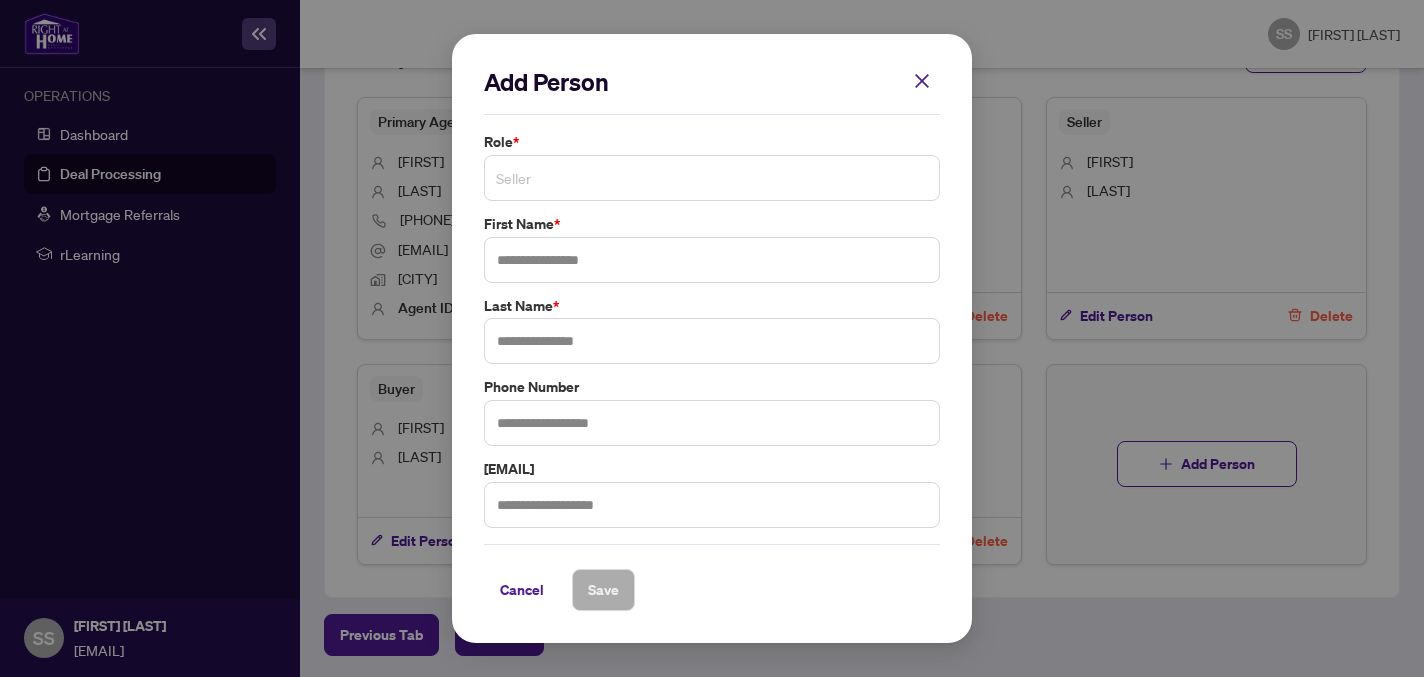 click on "Seller" at bounding box center (712, 178) 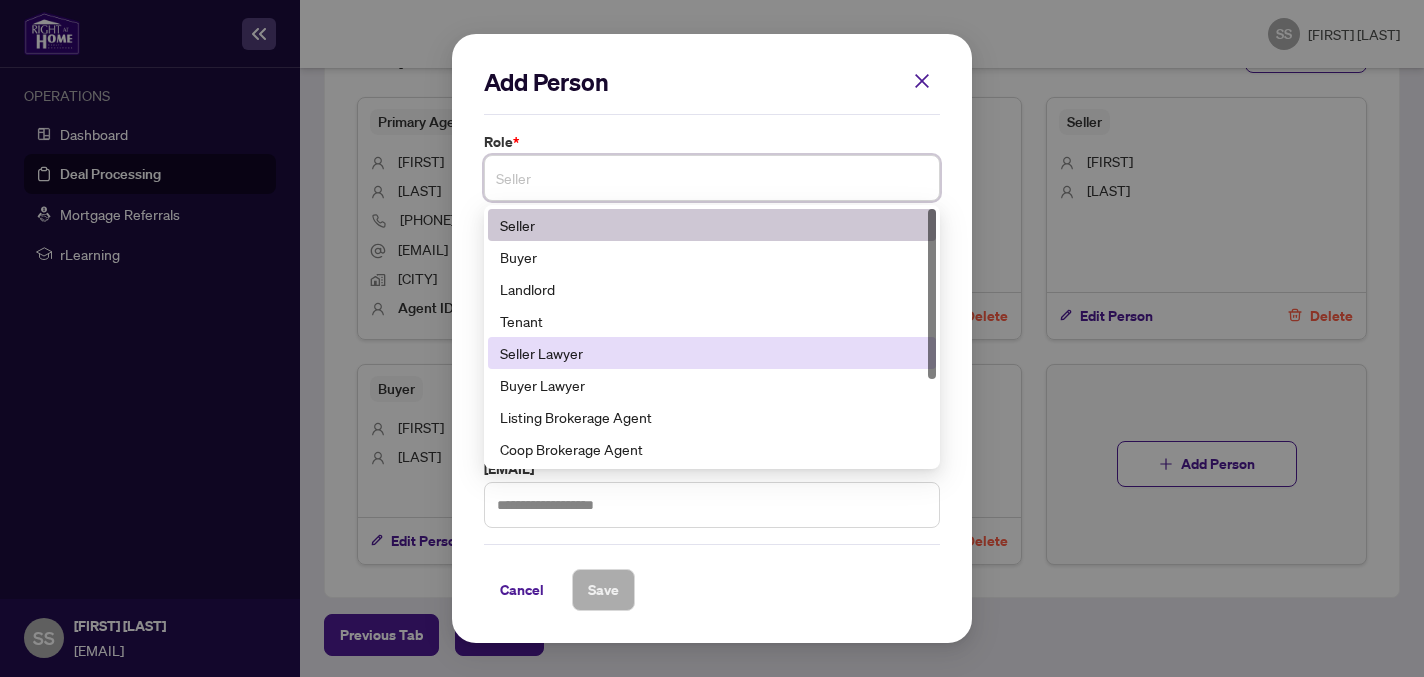 click on "Seller Lawyer" at bounding box center [712, 353] 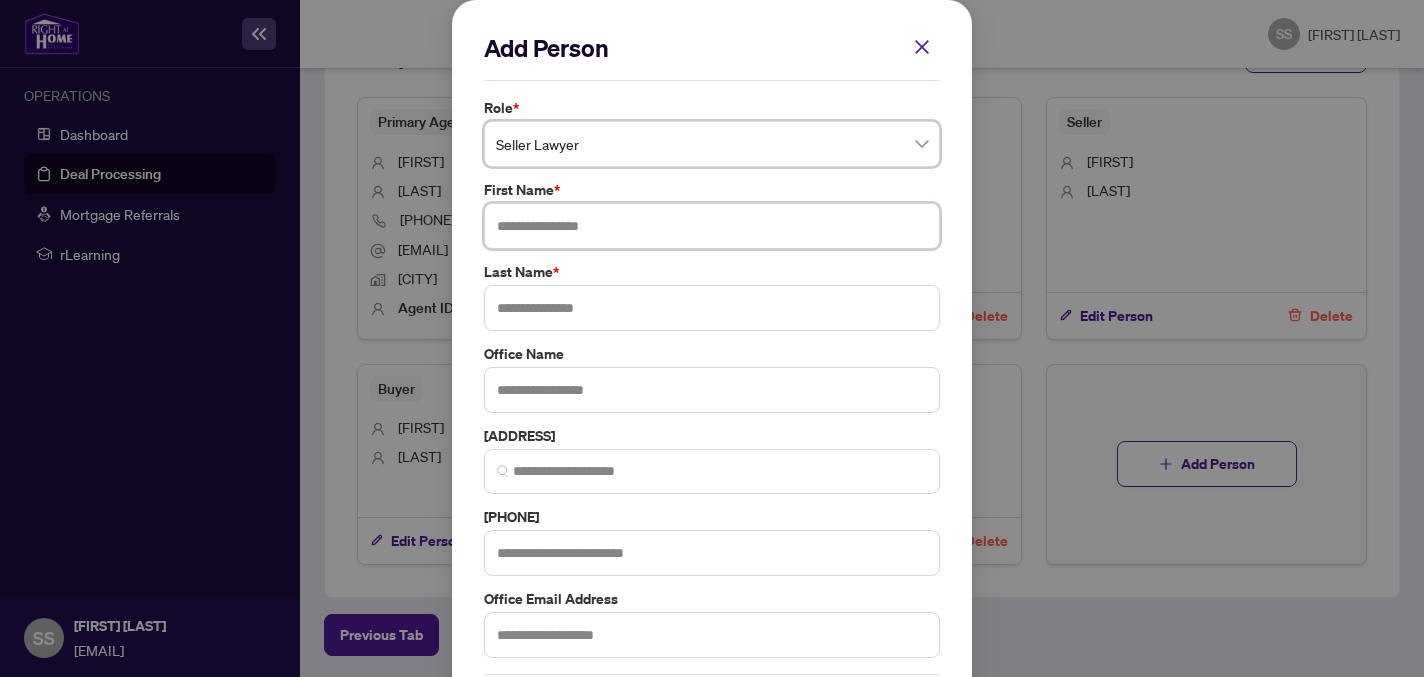 click at bounding box center (712, 226) 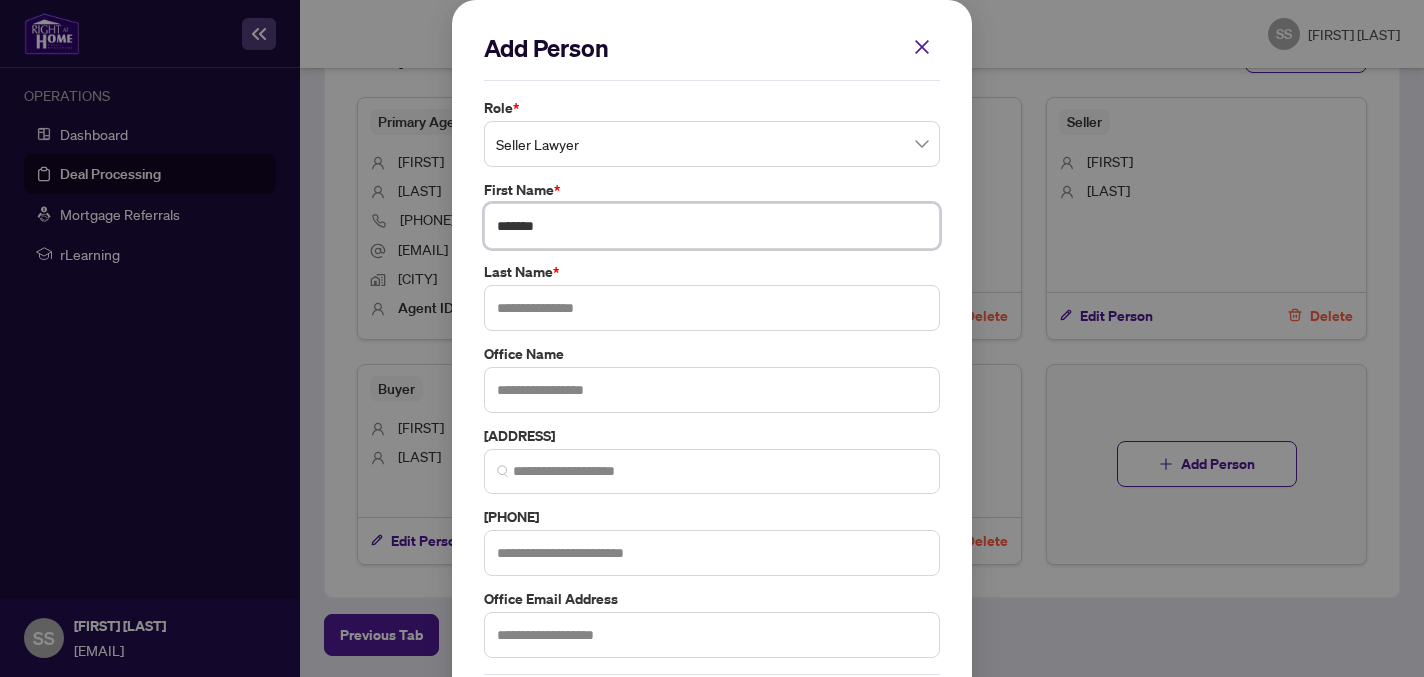 type on "[MASKED_DATA]" 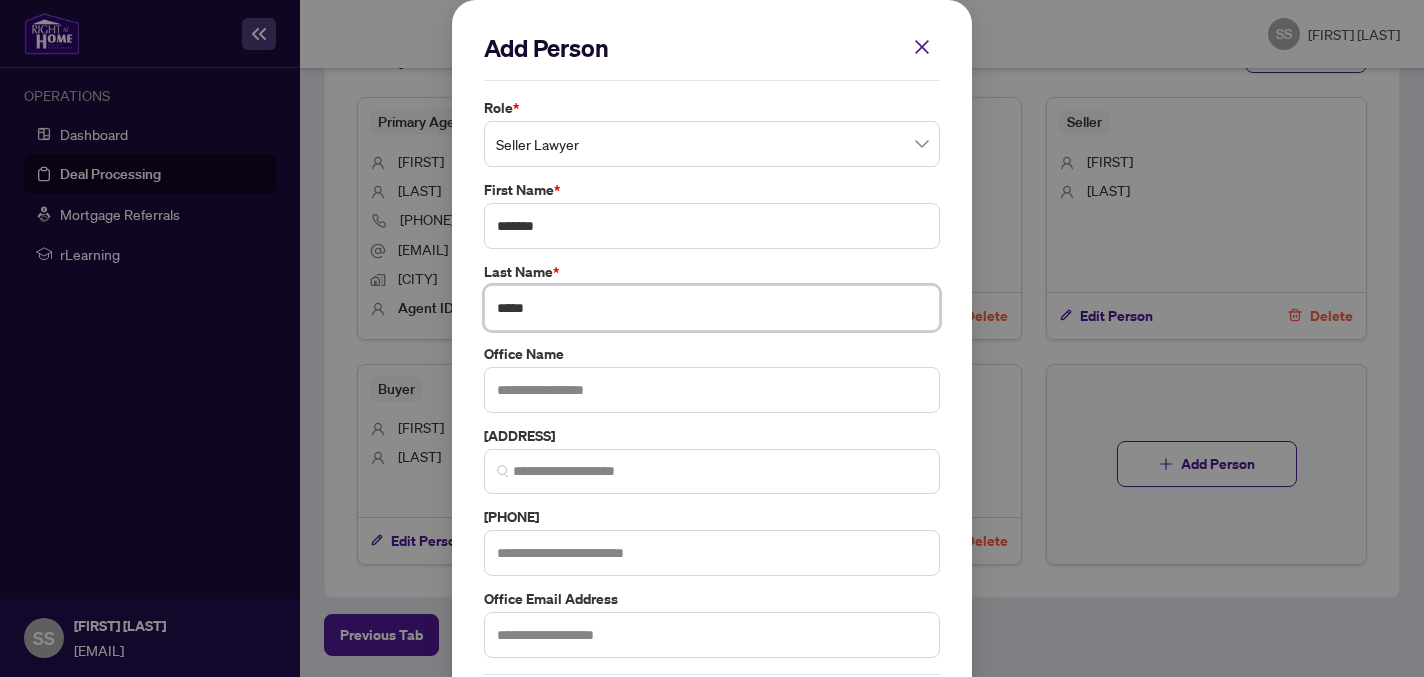 scroll, scrollTop: 96, scrollLeft: 0, axis: vertical 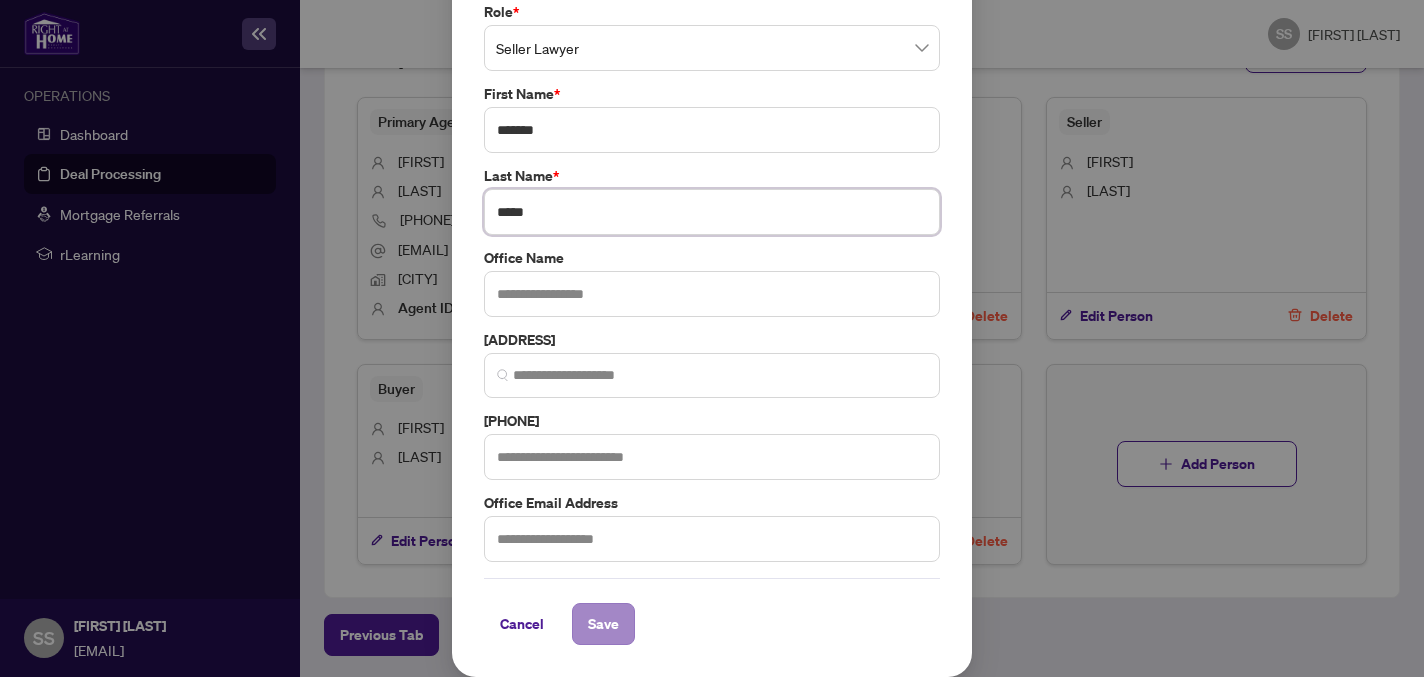 type on "****" 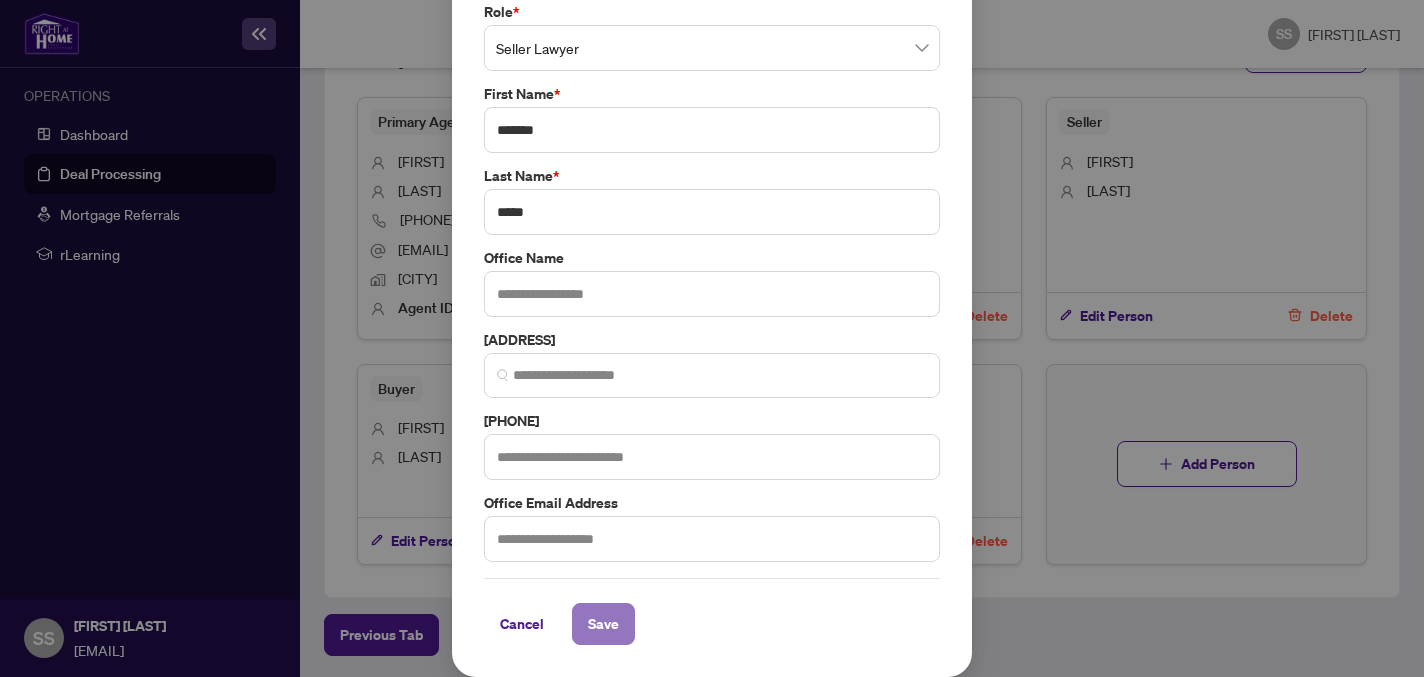 click on "Save" at bounding box center [603, 624] 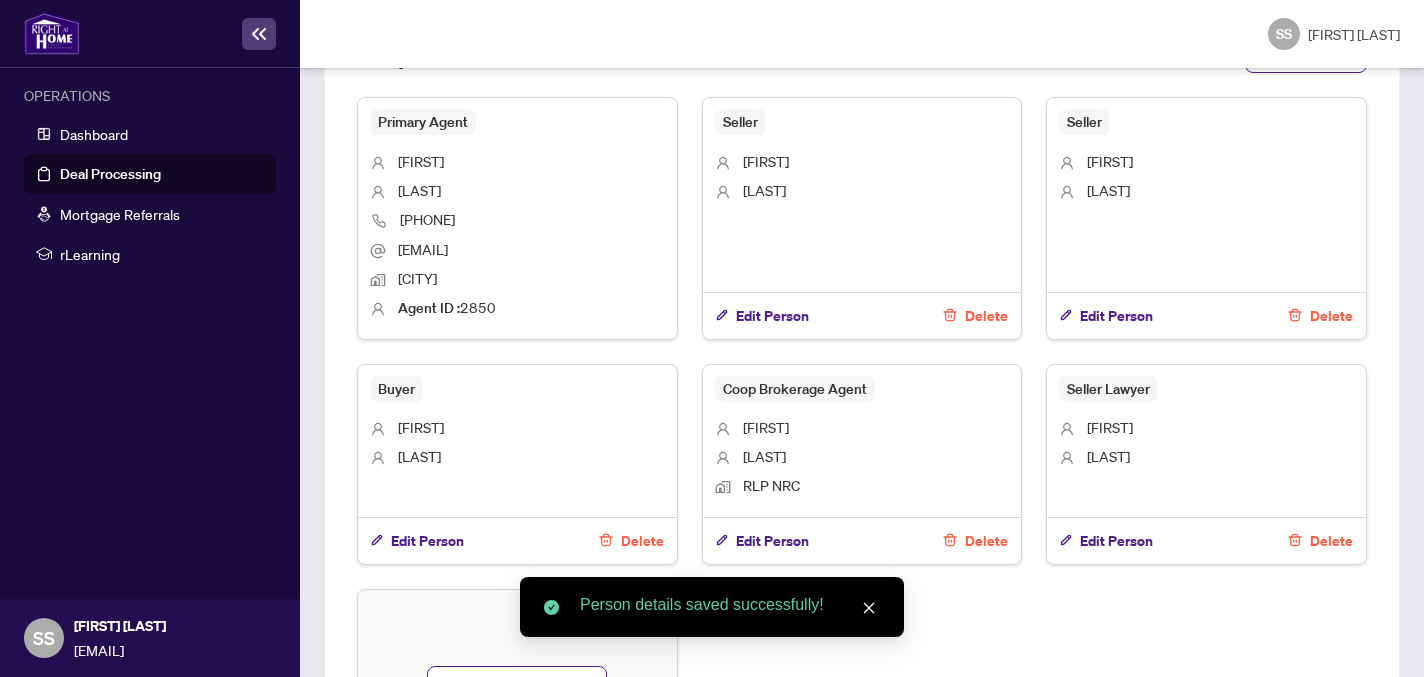 scroll, scrollTop: 1419, scrollLeft: 0, axis: vertical 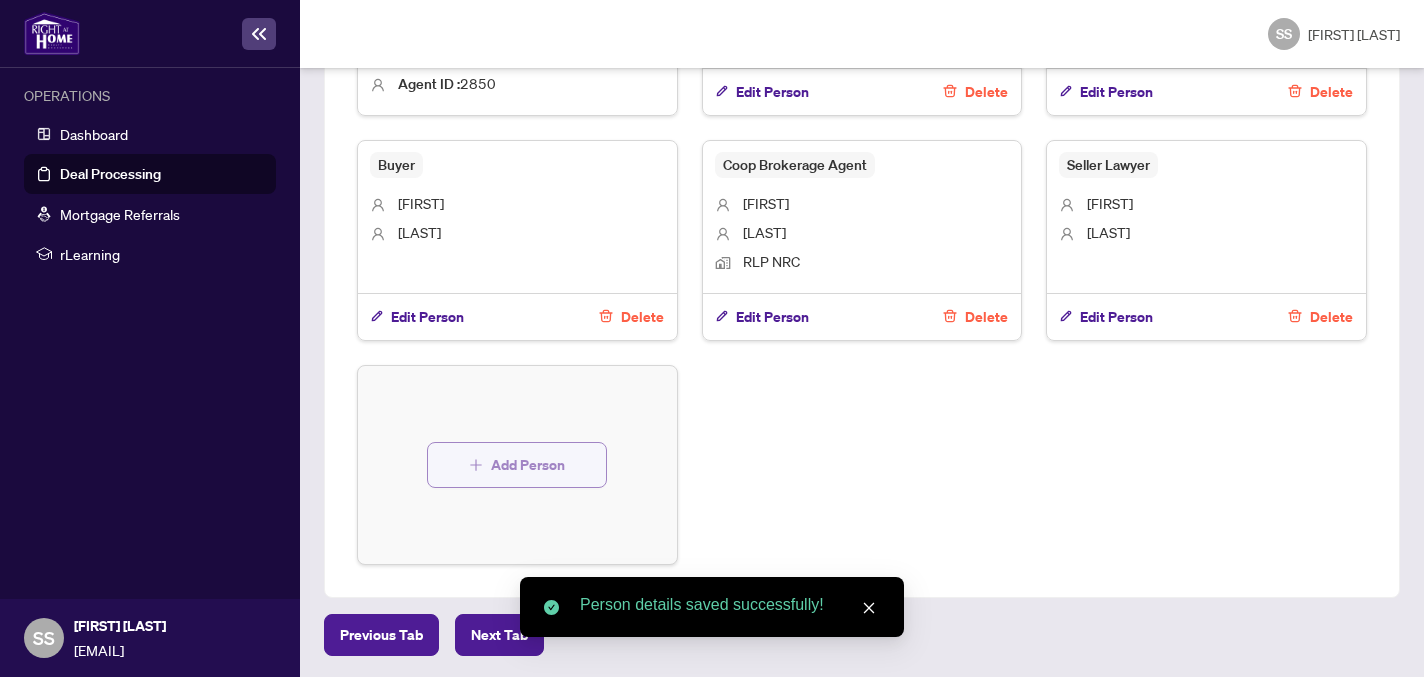 click on "Add Person" at bounding box center (528, 465) 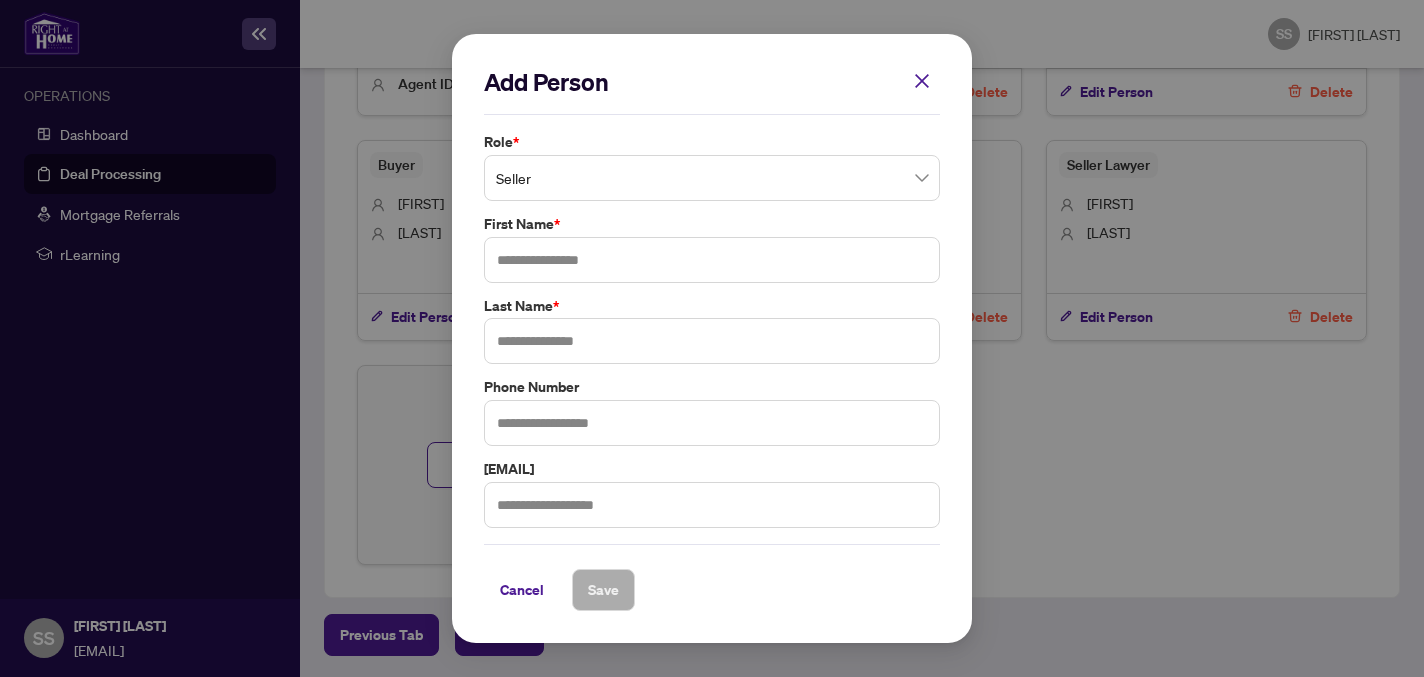 click on "Seller" at bounding box center (712, 178) 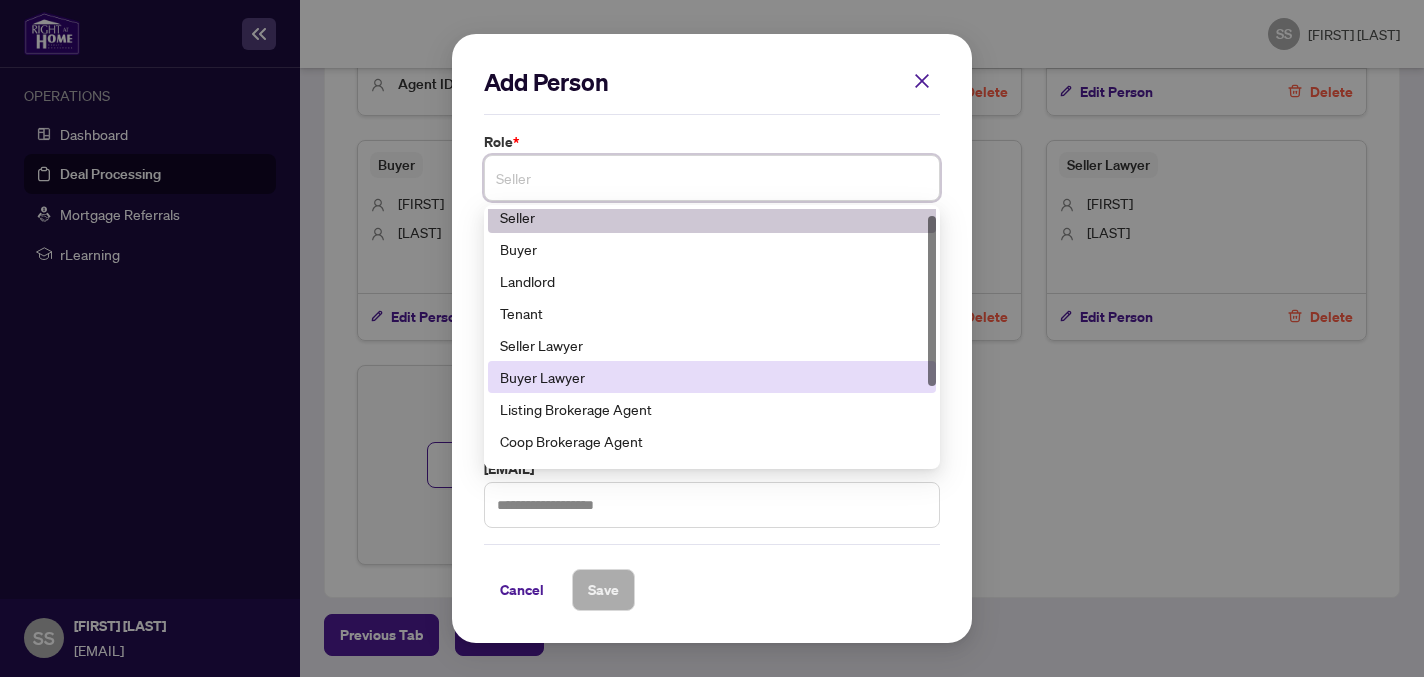 scroll, scrollTop: 11, scrollLeft: 0, axis: vertical 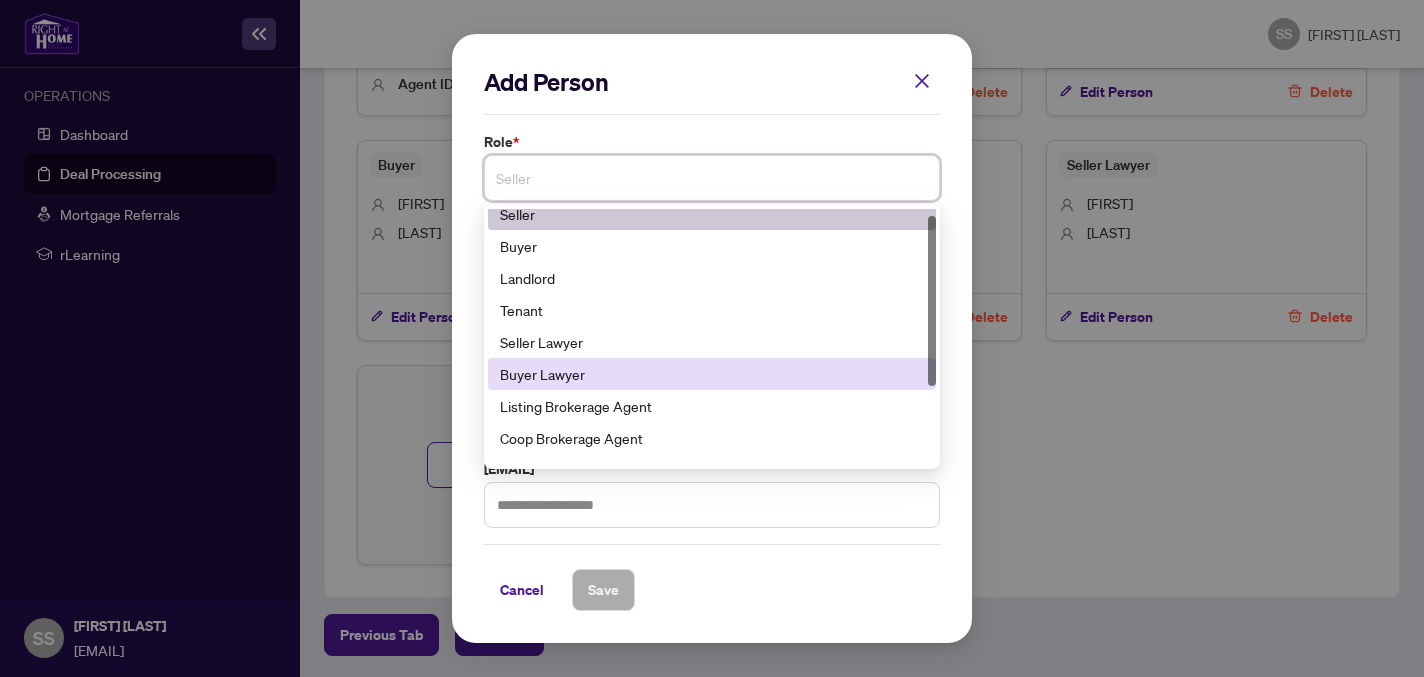click on "Buyer Lawyer" at bounding box center [712, 374] 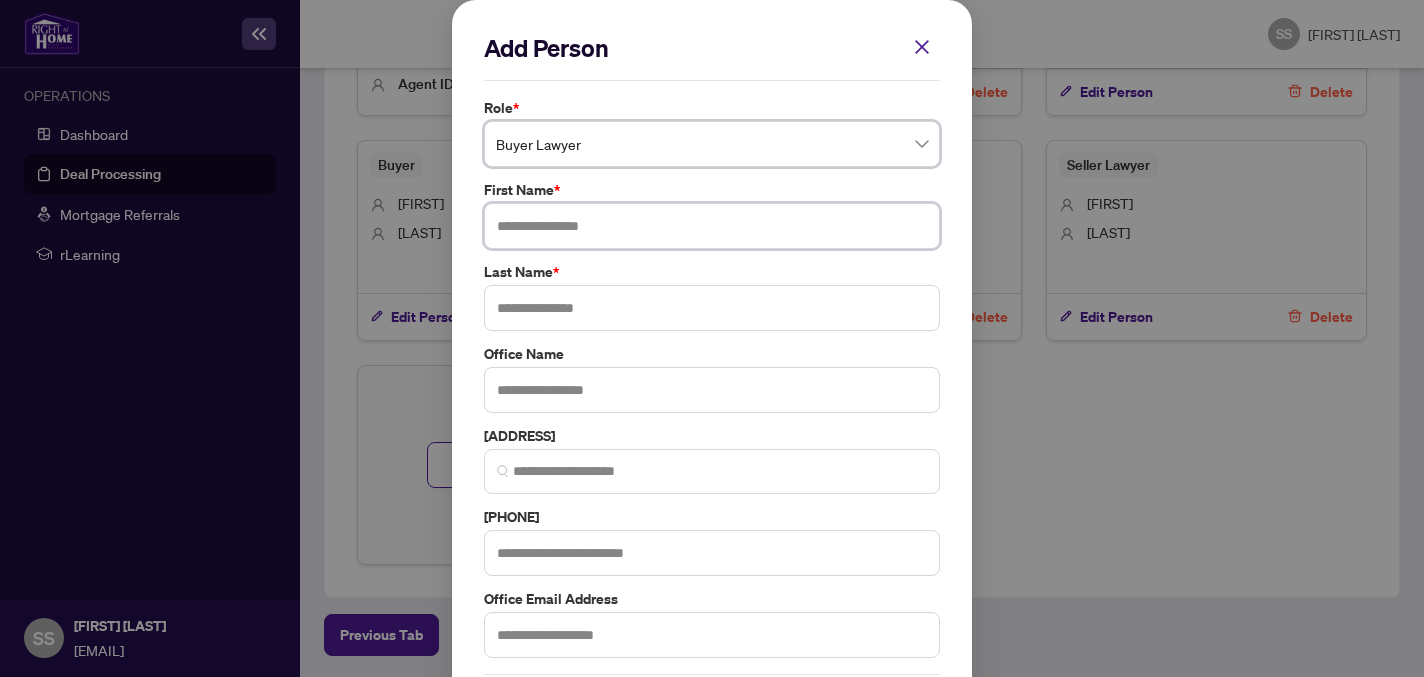 click at bounding box center (712, 226) 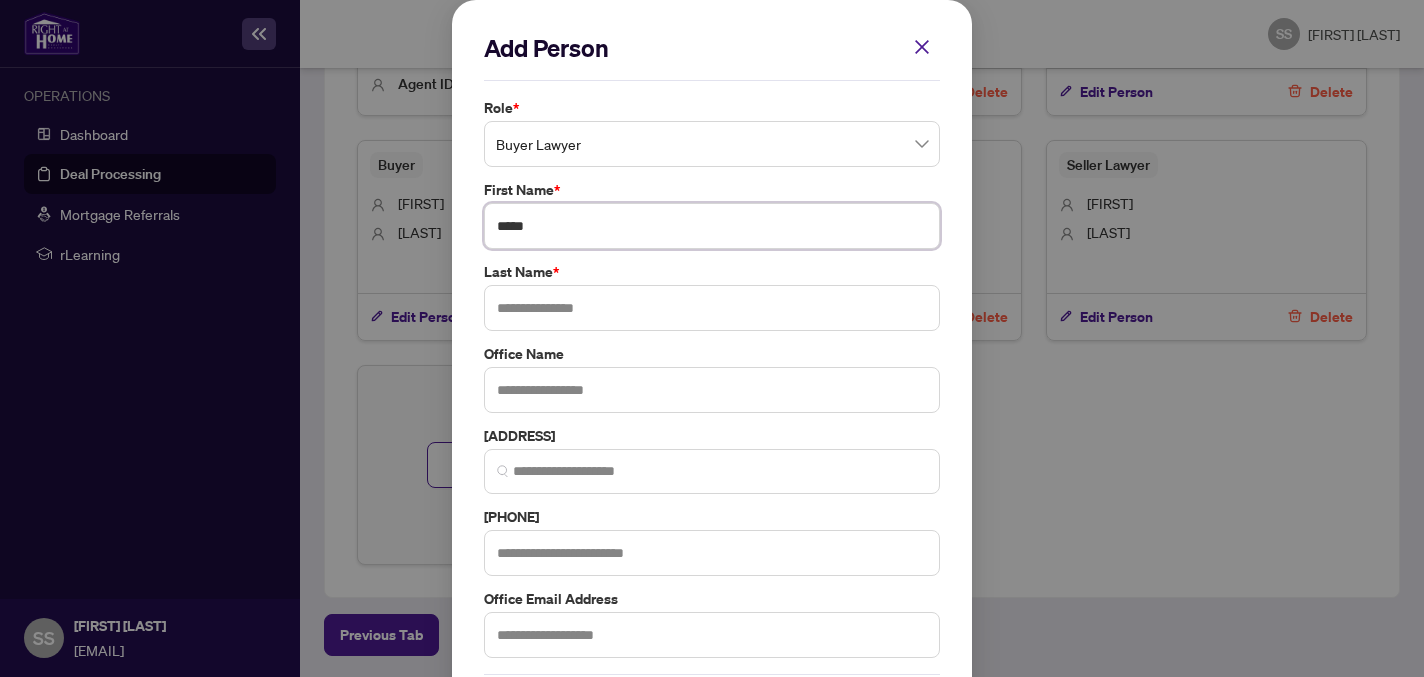 type on "[MASKED_DATA]" 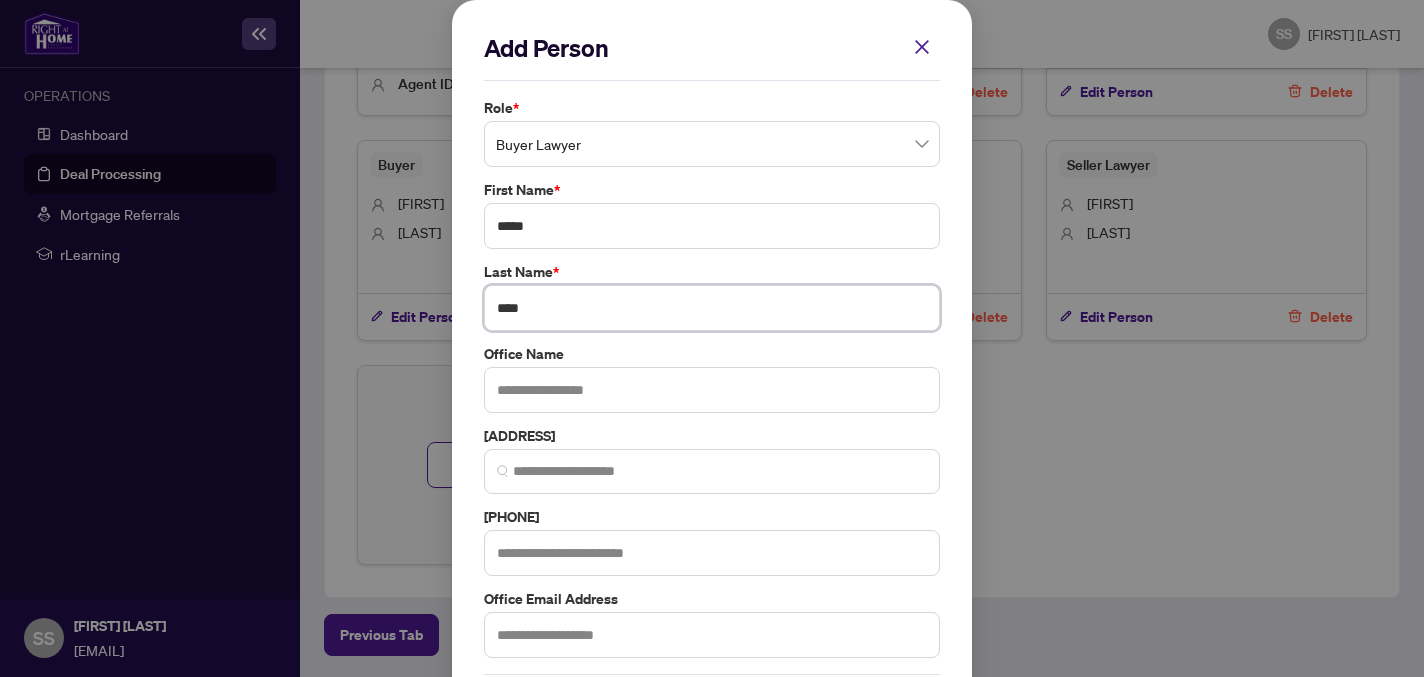 scroll, scrollTop: 96, scrollLeft: 0, axis: vertical 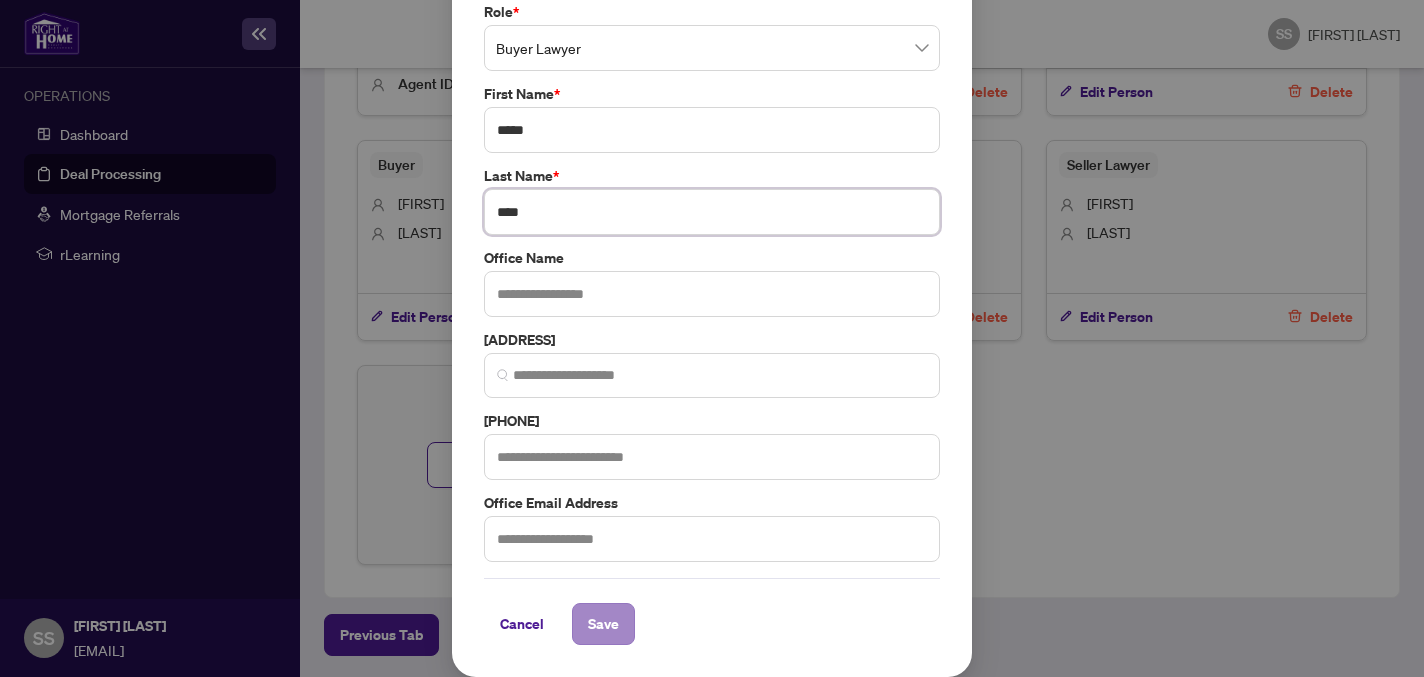 type on "****" 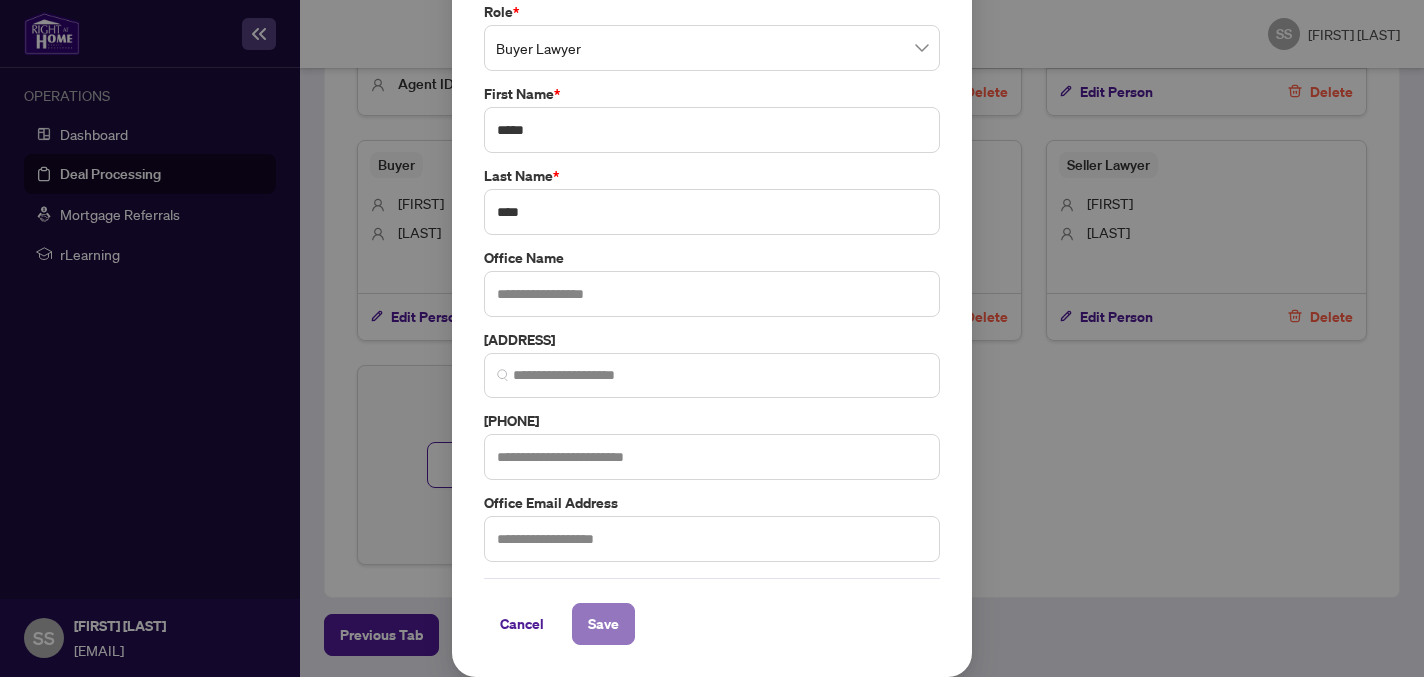 click on "Save" at bounding box center (603, 624) 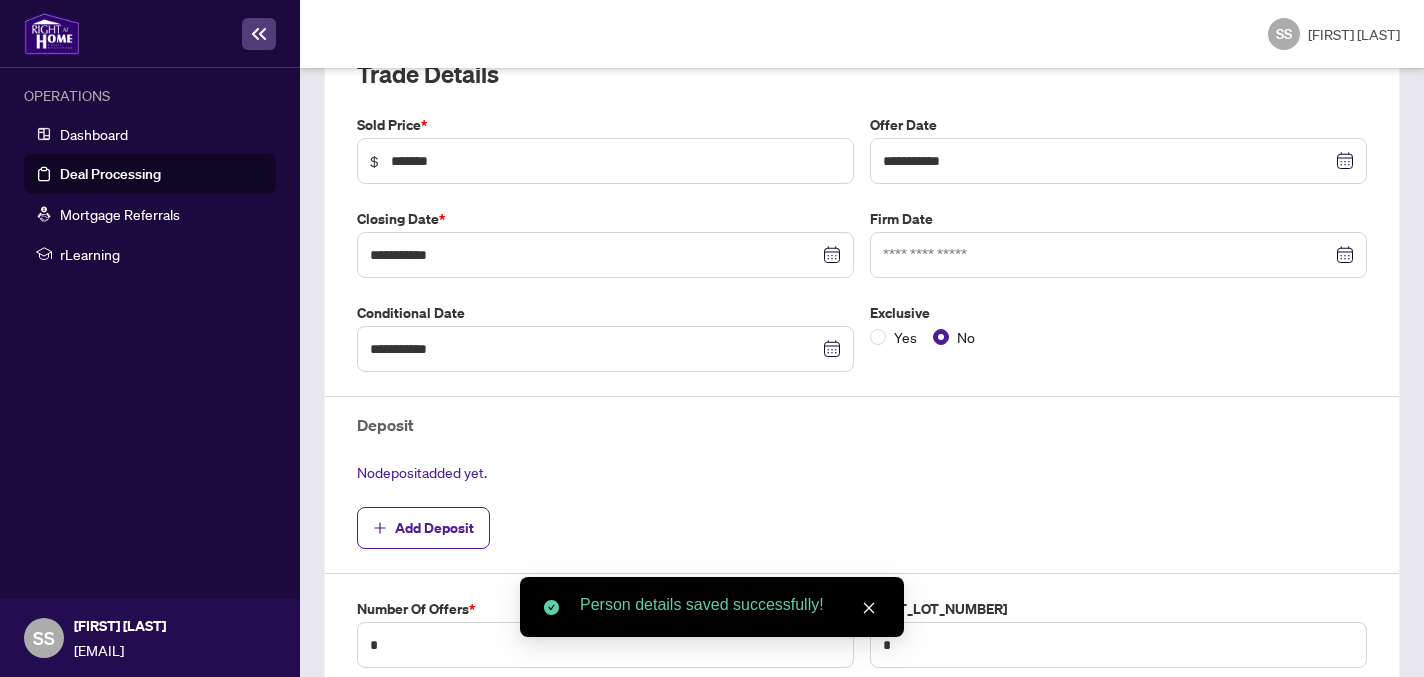 scroll, scrollTop: 0, scrollLeft: 0, axis: both 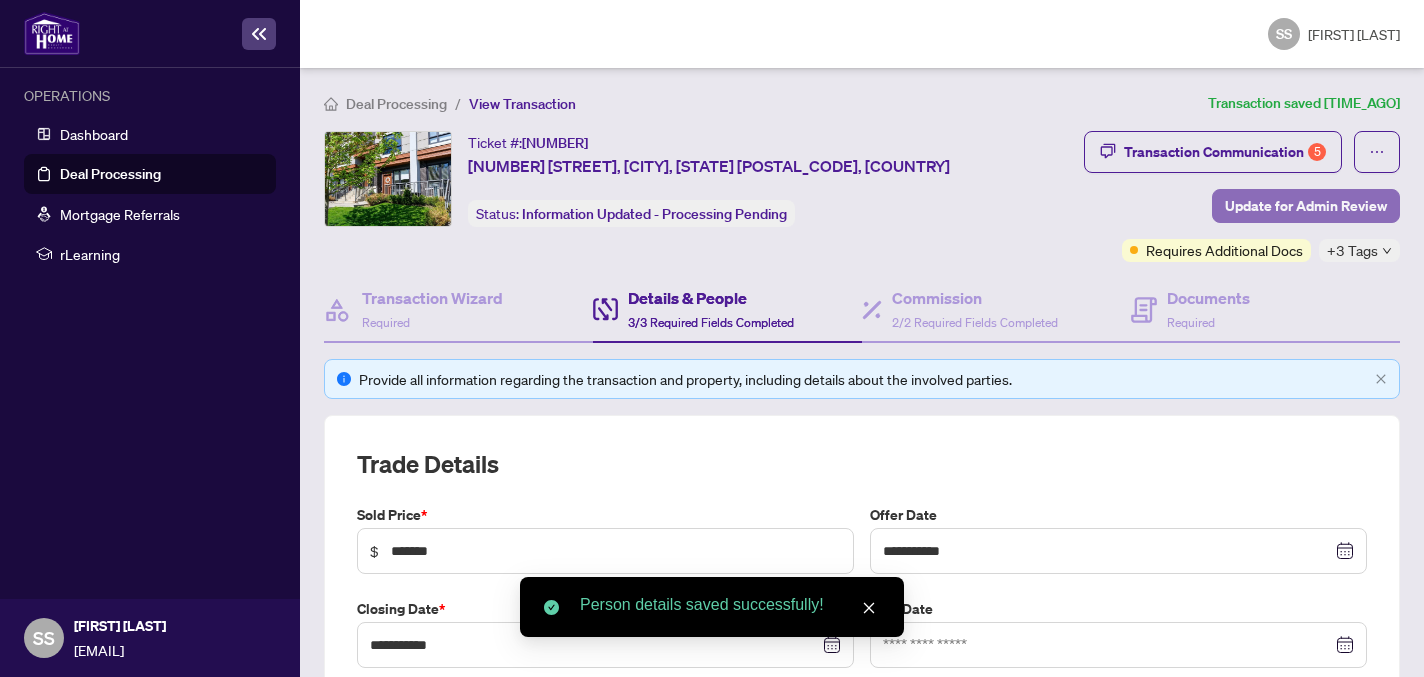 click on "Update for Admin Review" at bounding box center (1306, 206) 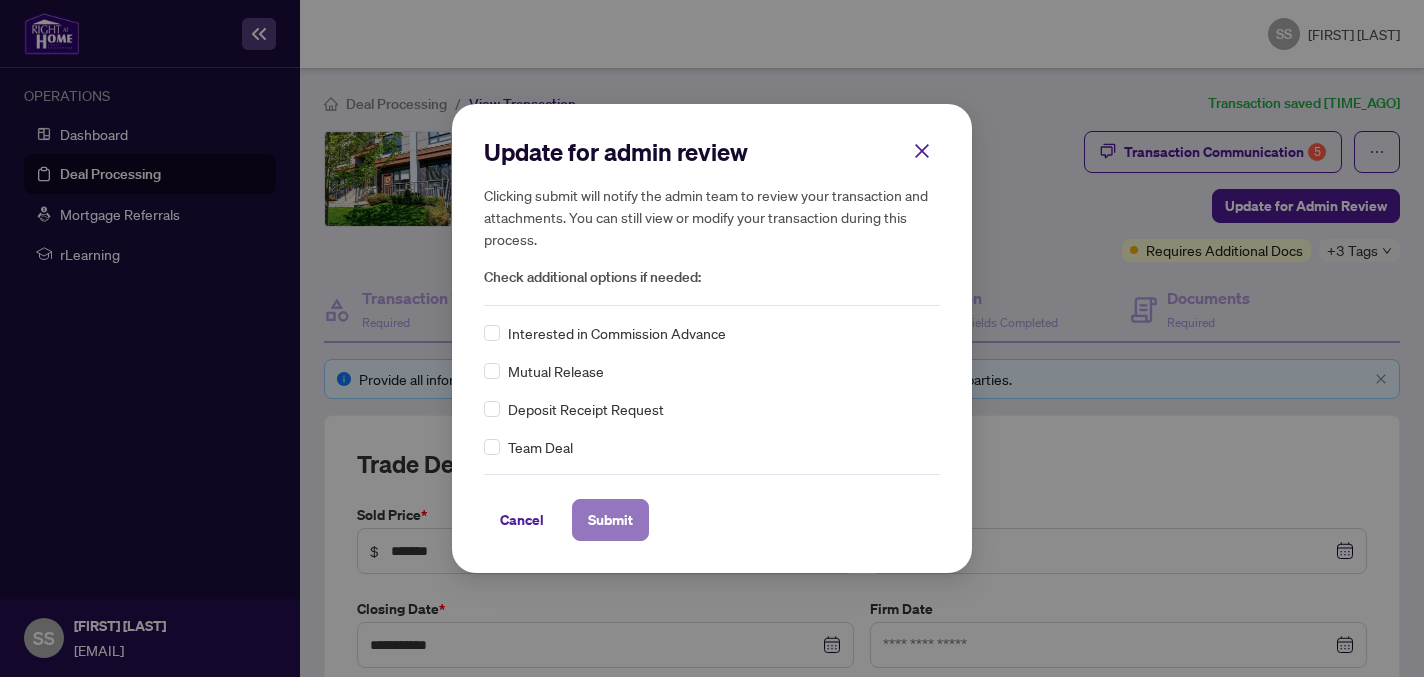 drag, startPoint x: 615, startPoint y: 518, endPoint x: 638, endPoint y: 509, distance: 24.698177 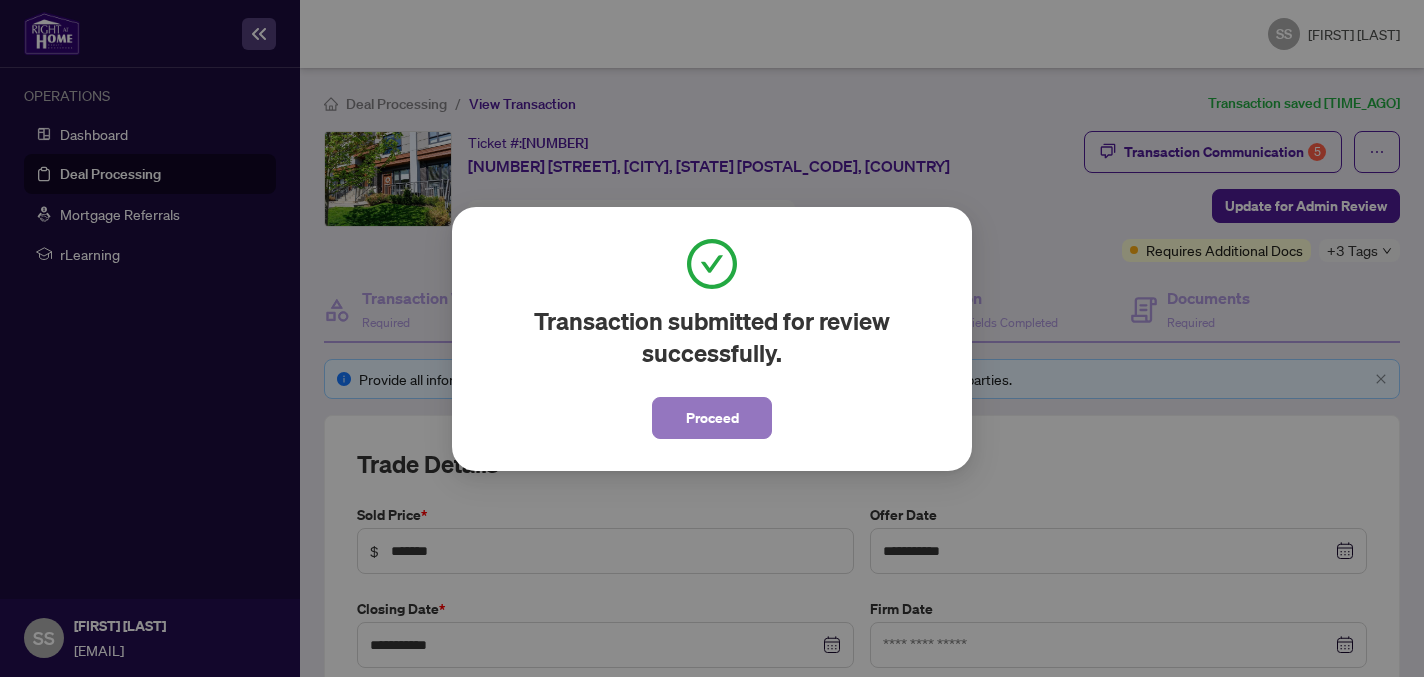 click on "Proceed" at bounding box center [712, 418] 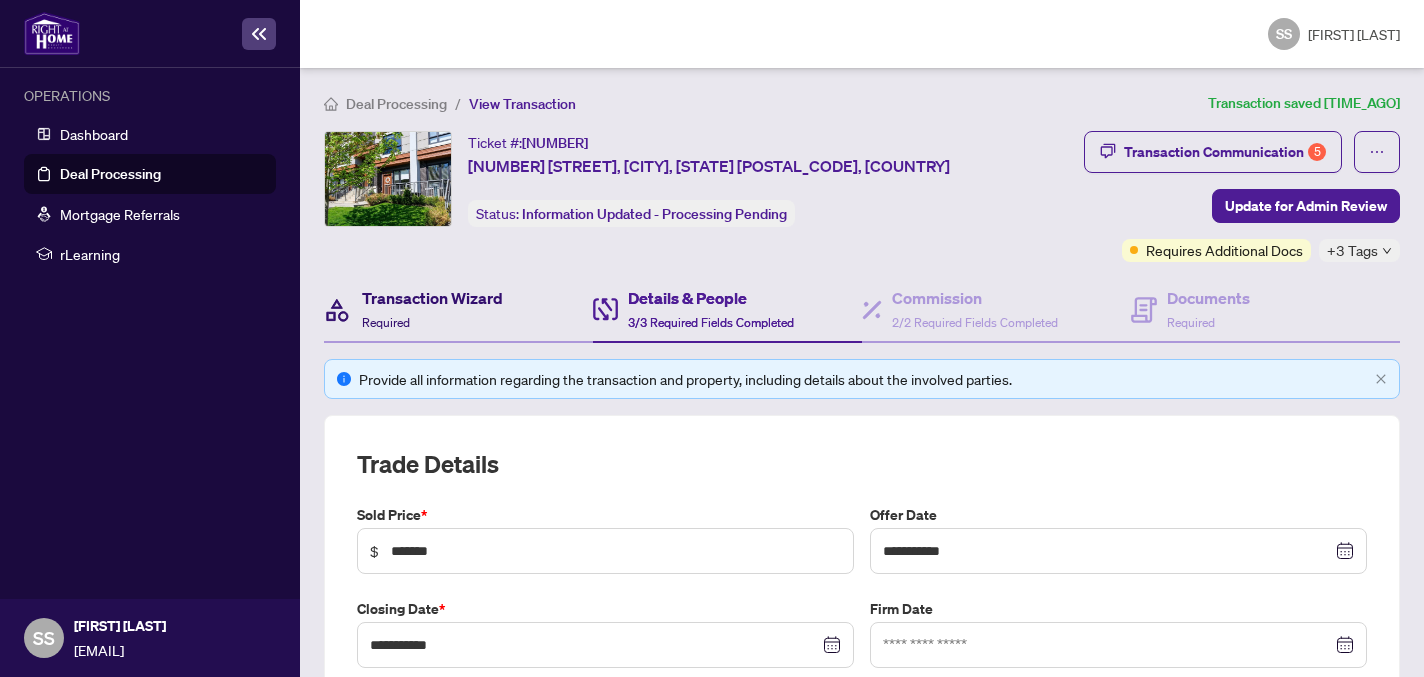click on "Transaction Wizard" at bounding box center (432, 298) 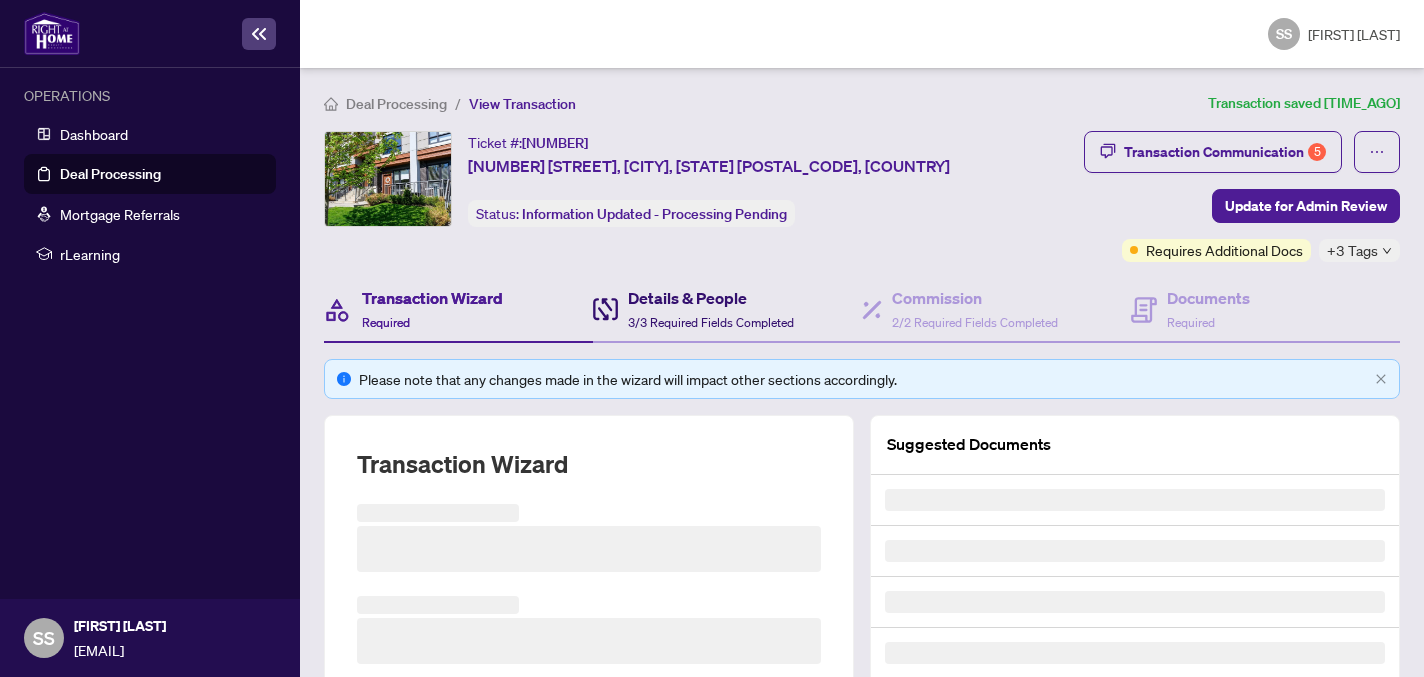 click on "Details & People" at bounding box center [711, 298] 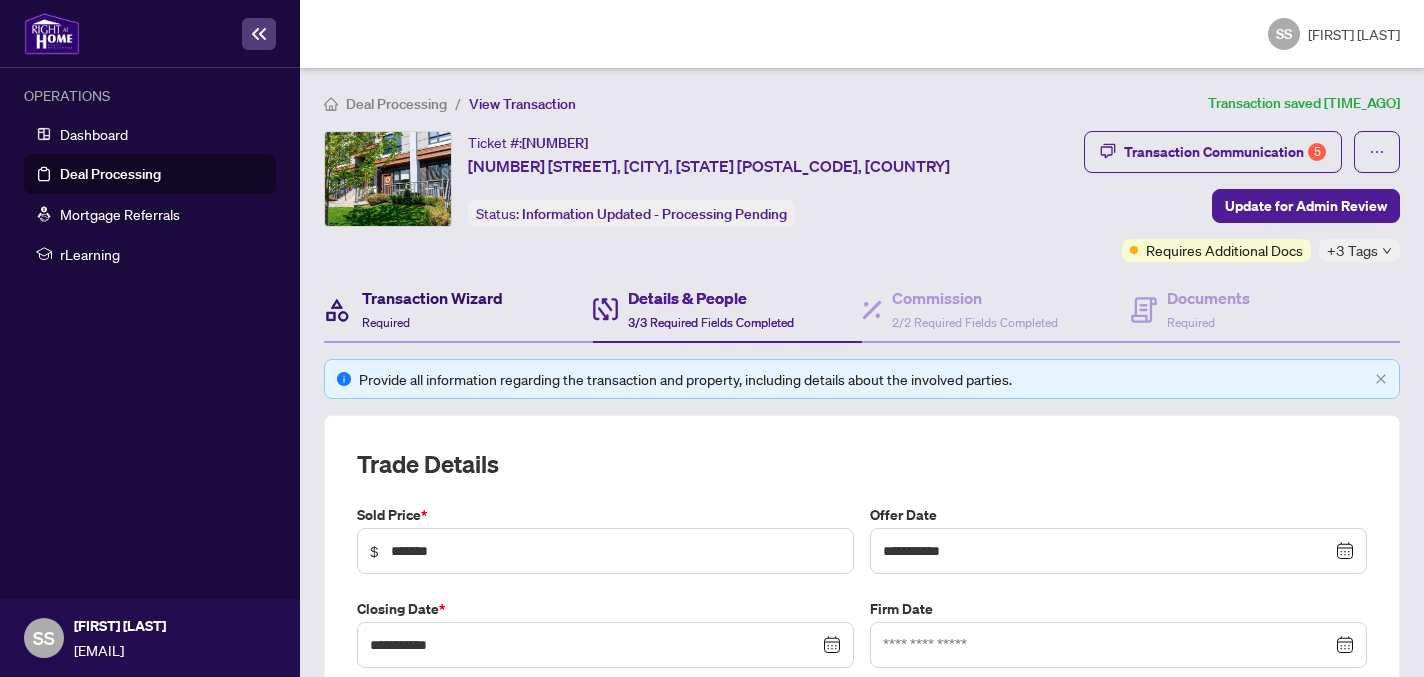 drag, startPoint x: 425, startPoint y: 295, endPoint x: 665, endPoint y: 339, distance: 244 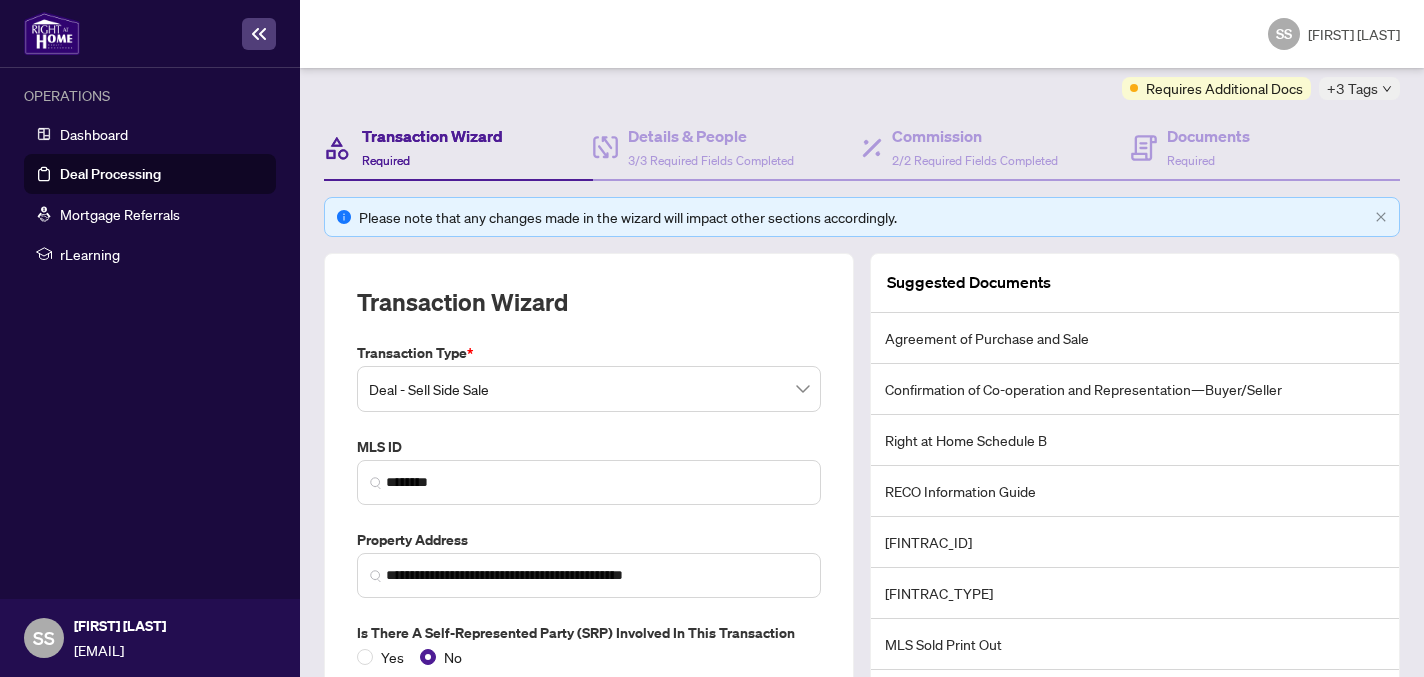 scroll, scrollTop: 0, scrollLeft: 0, axis: both 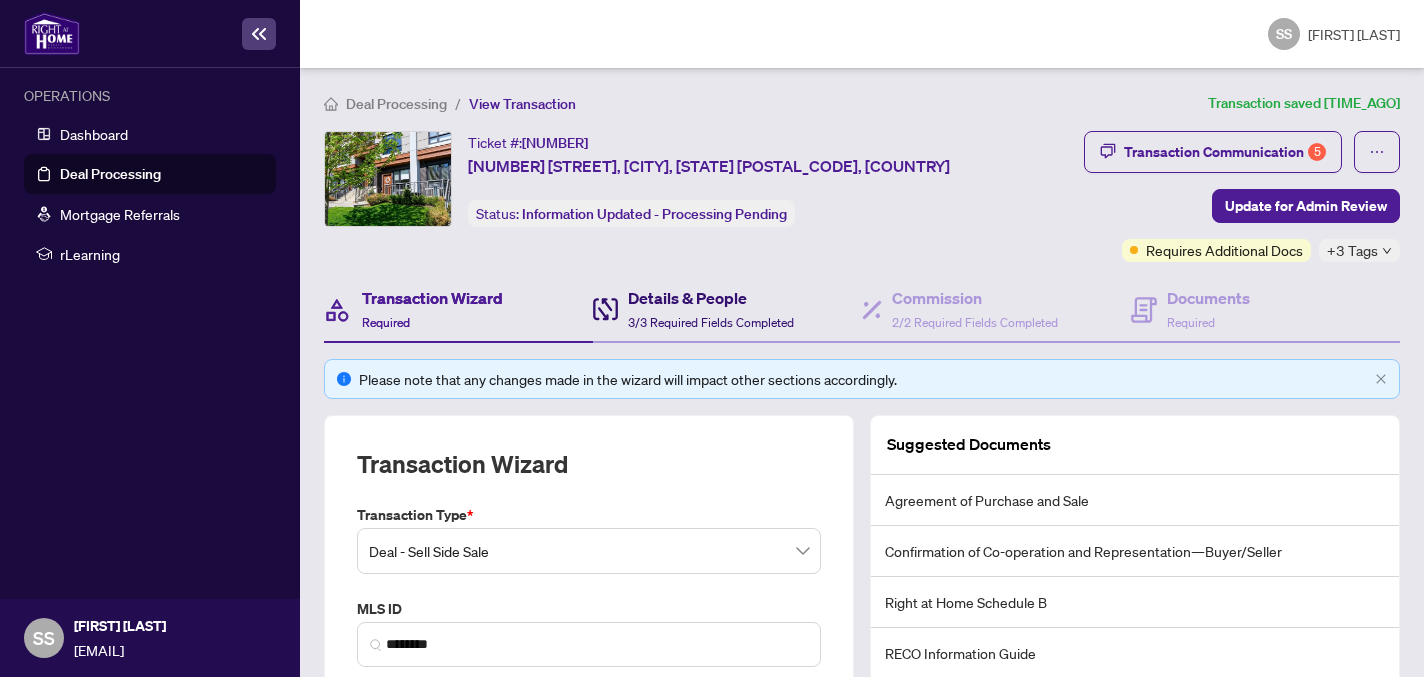 click on "3/3 Required Fields Completed" at bounding box center (711, 322) 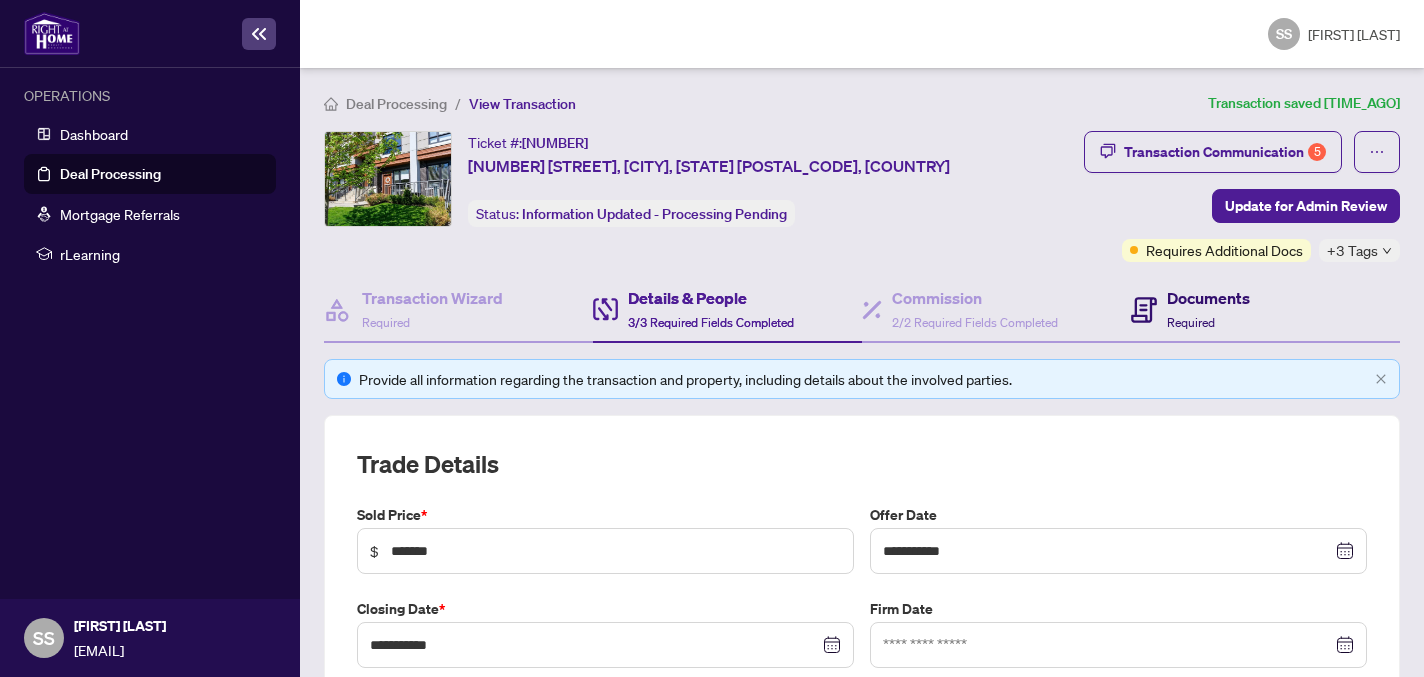 click on "Required" at bounding box center [1191, 322] 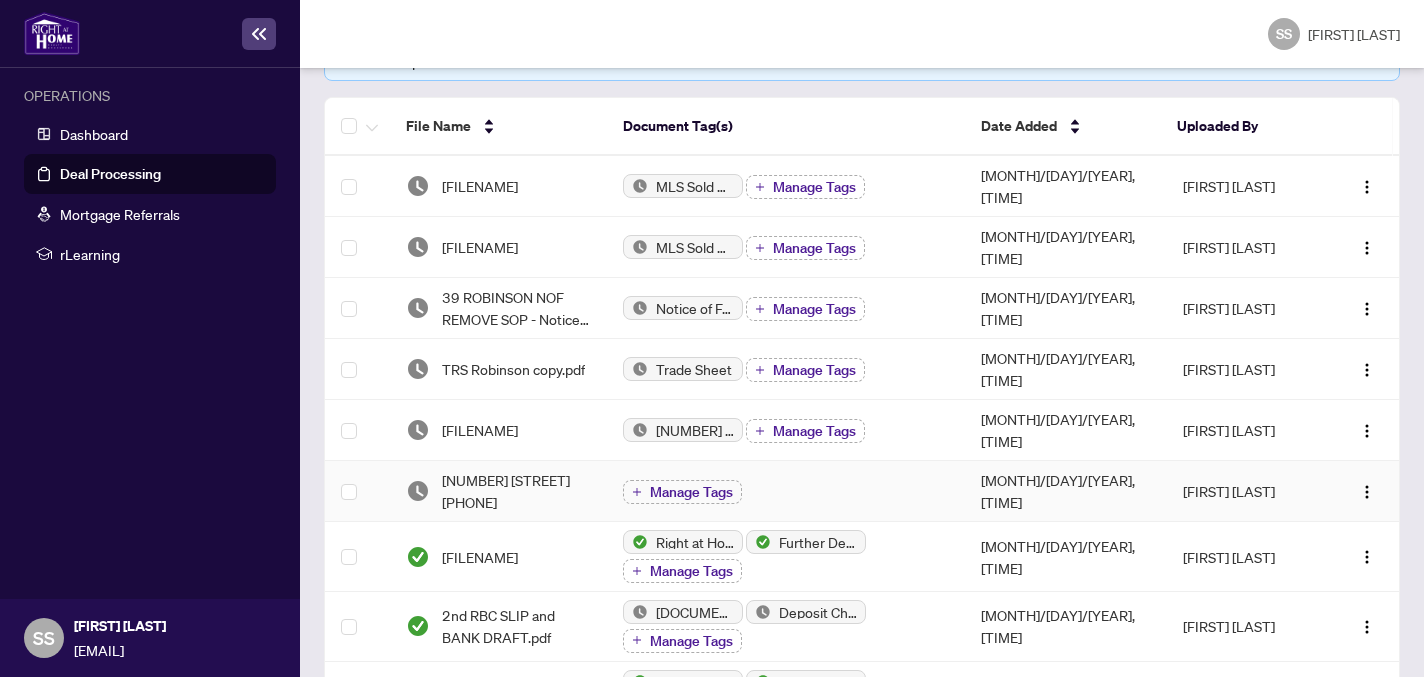 scroll, scrollTop: 0, scrollLeft: 0, axis: both 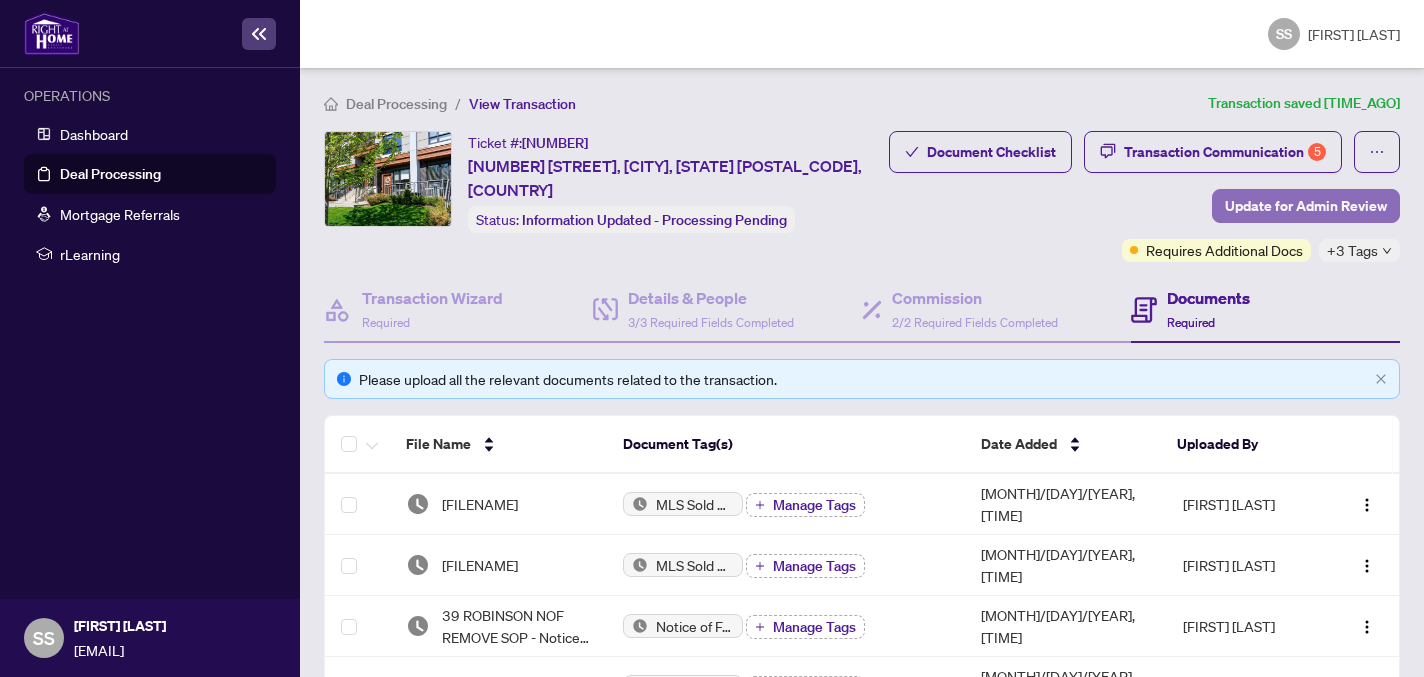 click on "Update for Admin Review" at bounding box center (1306, 206) 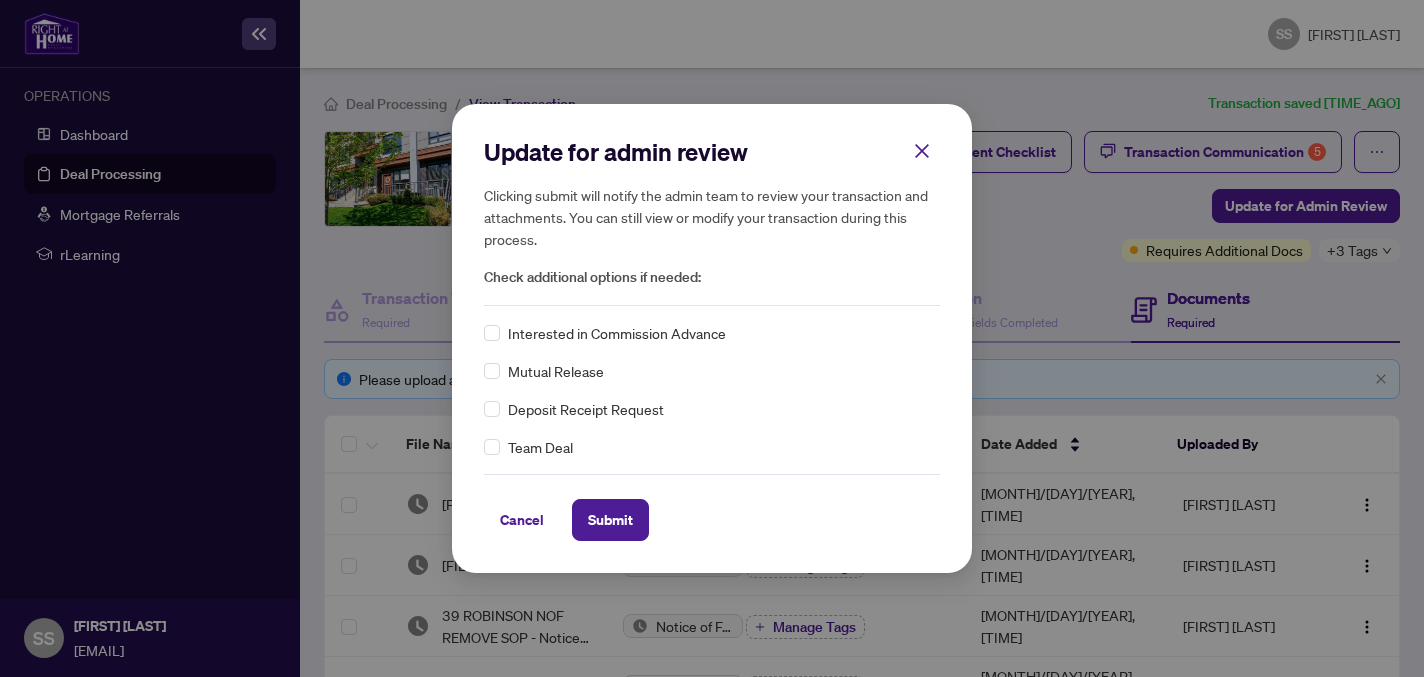 drag, startPoint x: 601, startPoint y: 515, endPoint x: 946, endPoint y: 324, distance: 394.3425 